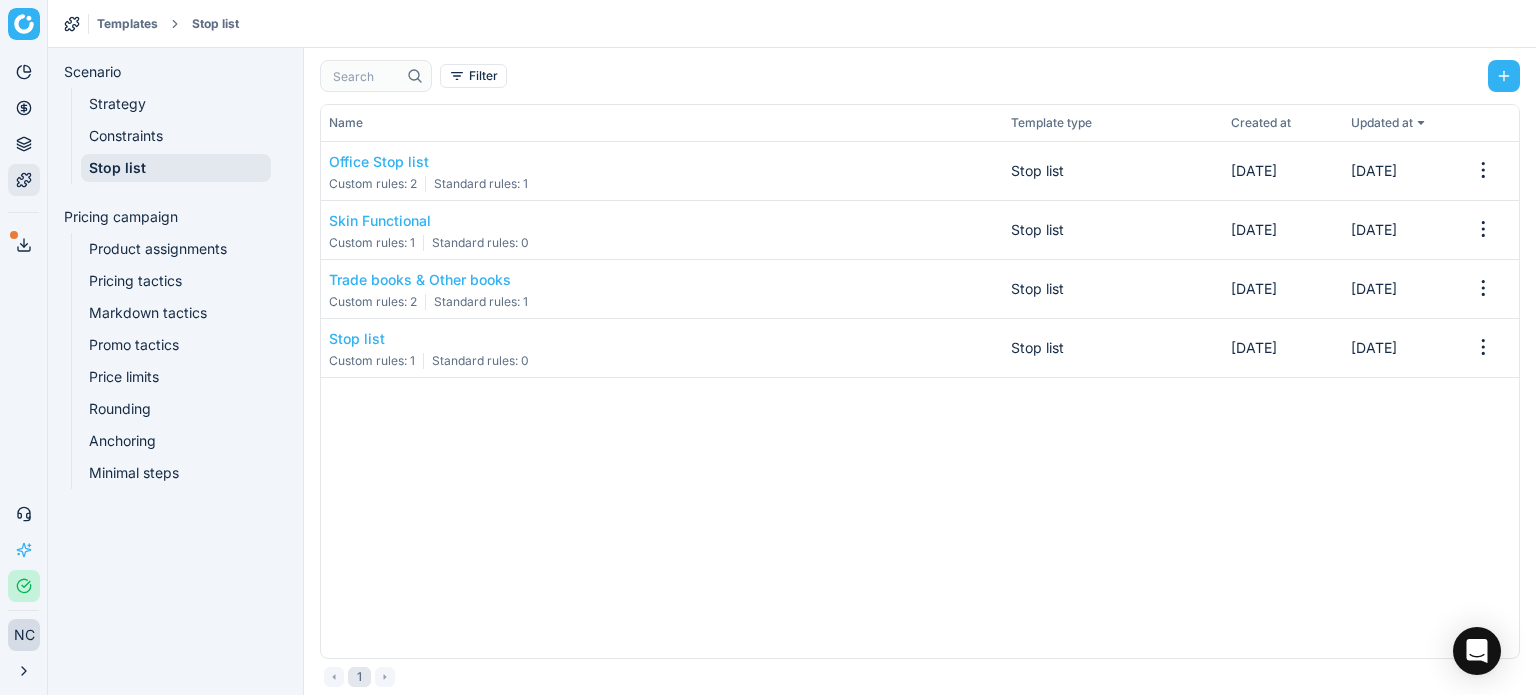 scroll, scrollTop: 0, scrollLeft: 0, axis: both 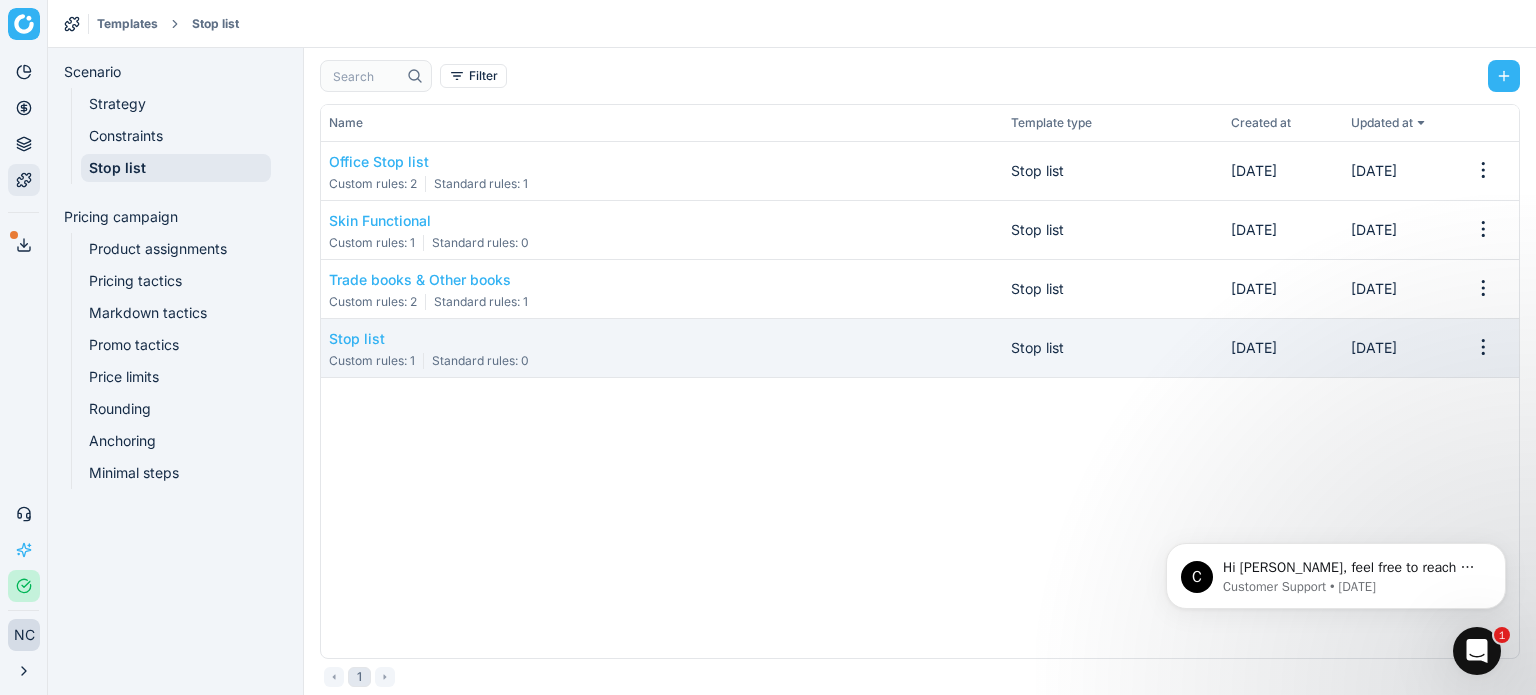 click on "Stop list Custom rules :   1 Standard rules :   0" at bounding box center (662, 348) 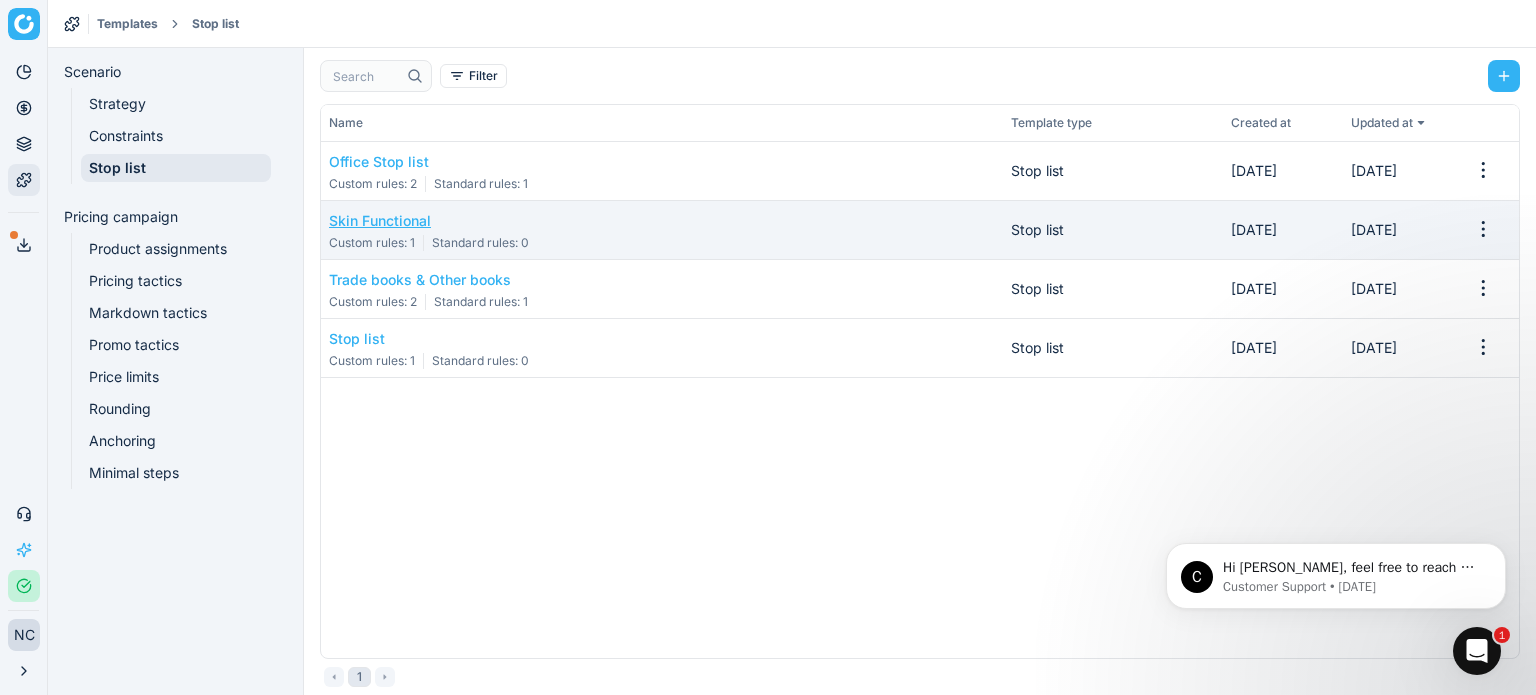 click on "Skin Functional" at bounding box center [429, 221] 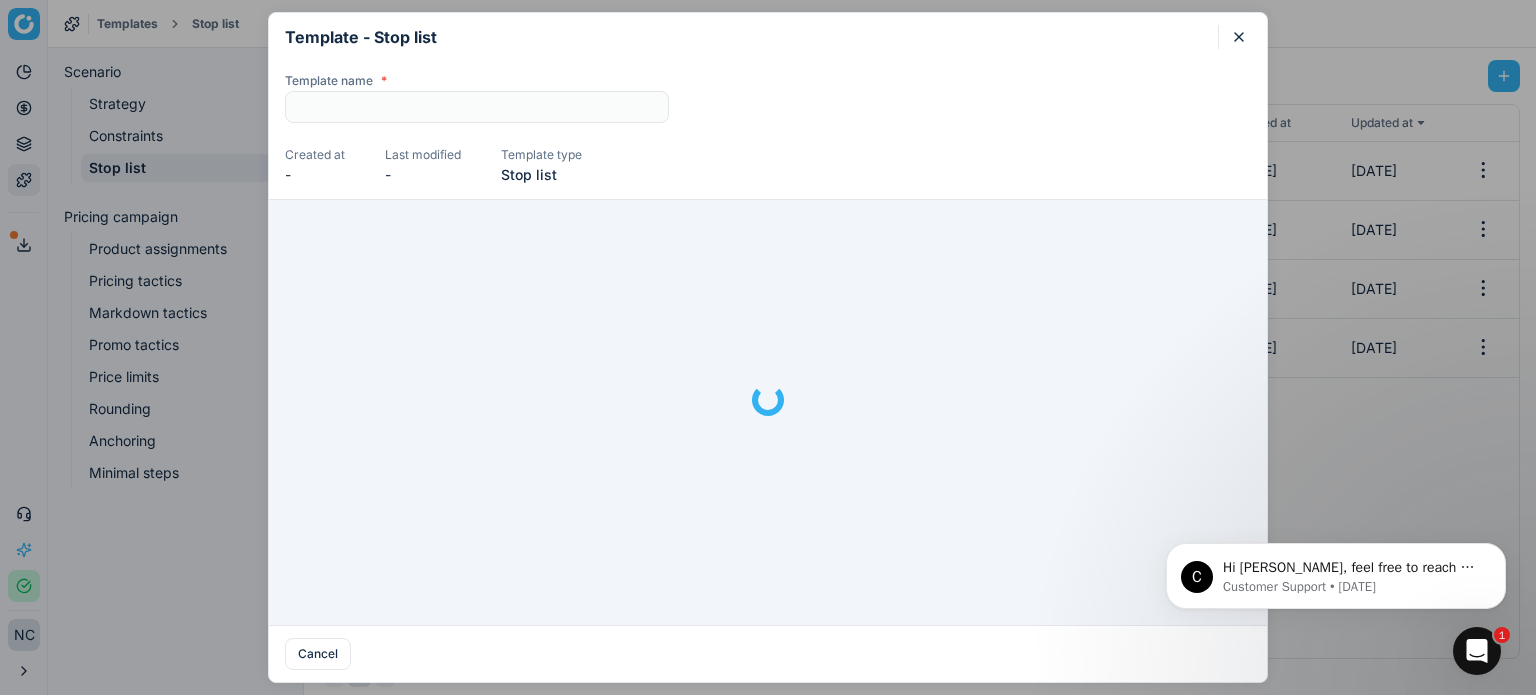 type on "Skin Functional" 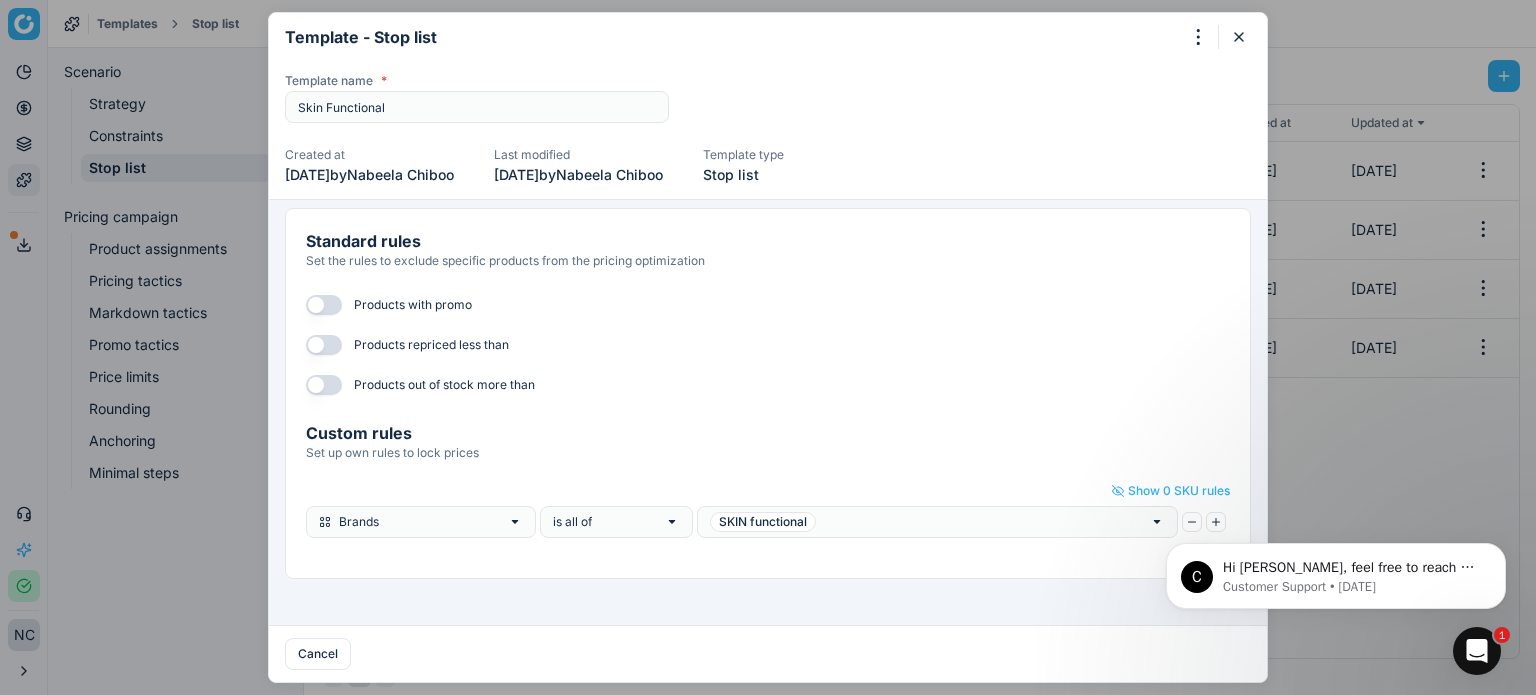 click on "C Hi Nabeela, feel free to reach out to Customer Support Team if you need any assistance. Customer Support • 88w ago" at bounding box center (1336, 571) 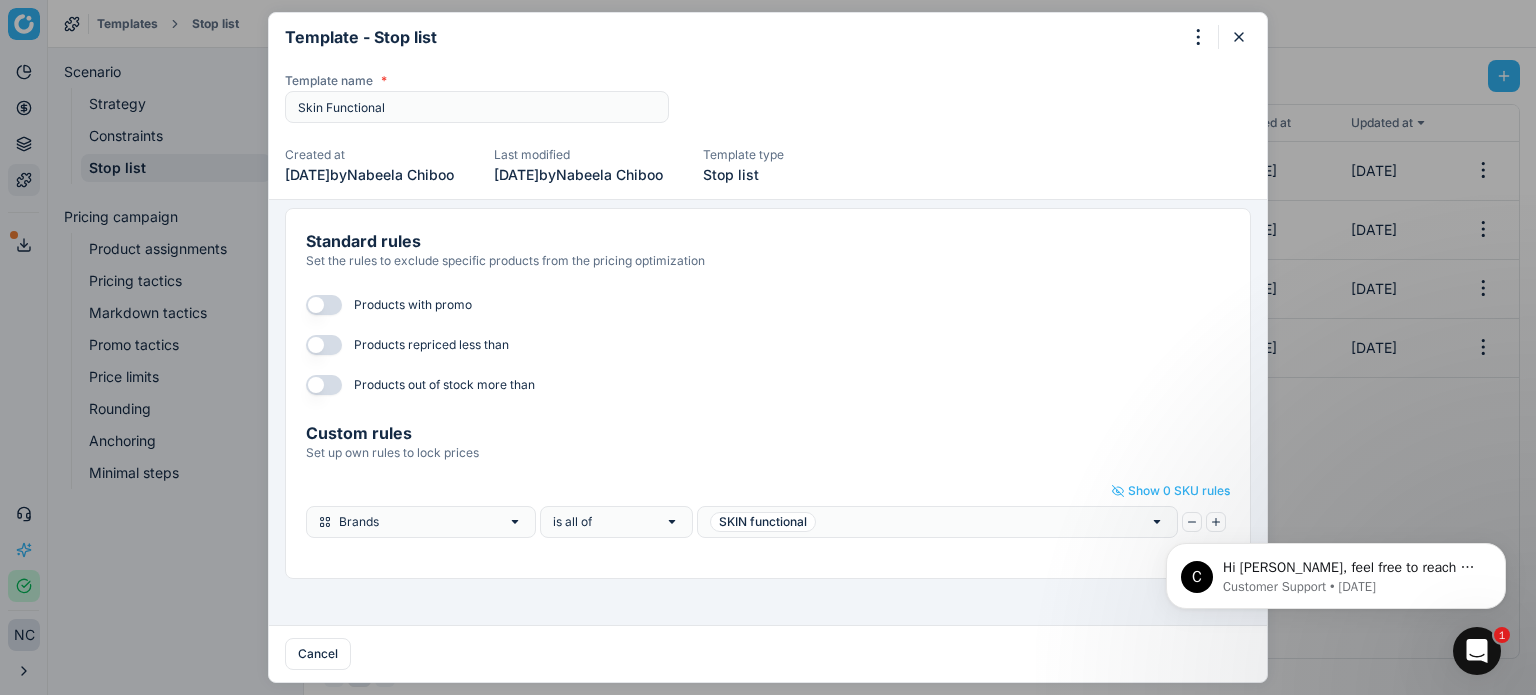 click 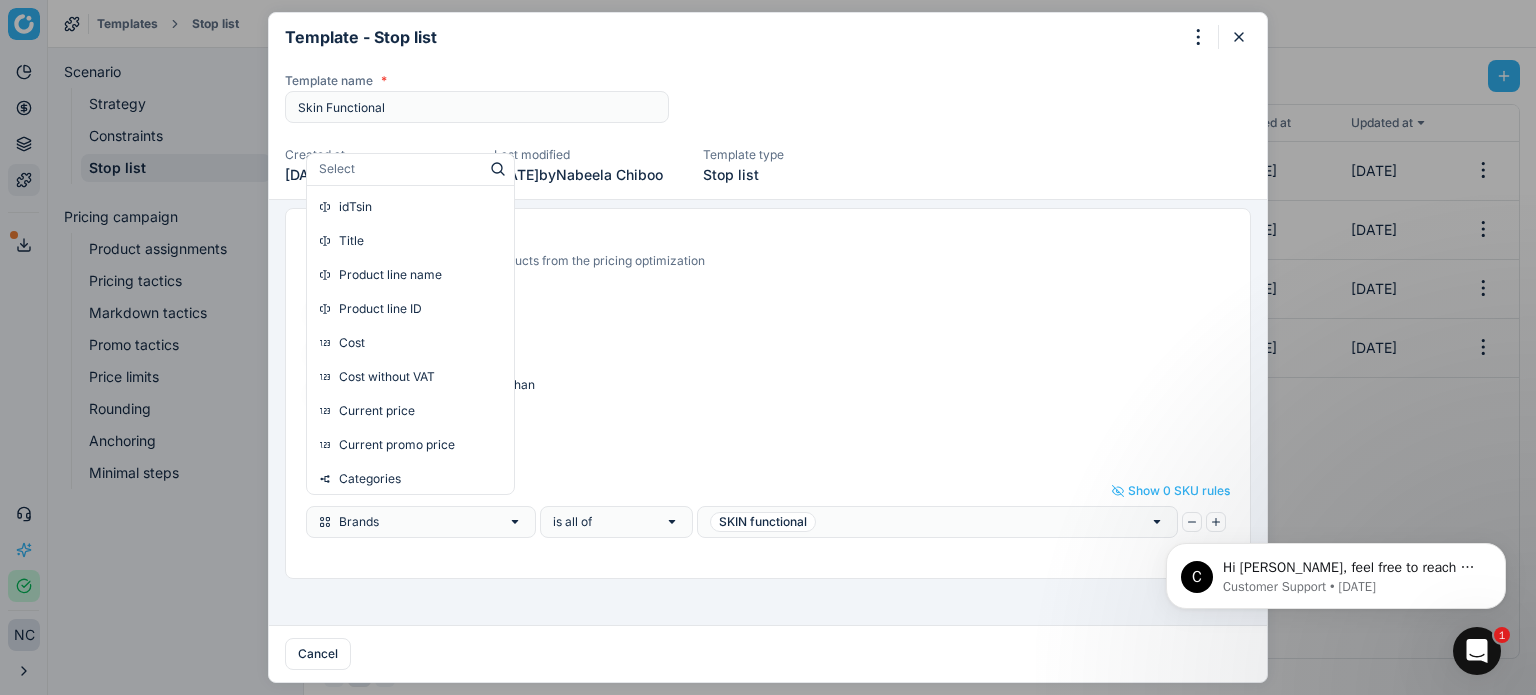 scroll, scrollTop: 51, scrollLeft: 0, axis: vertical 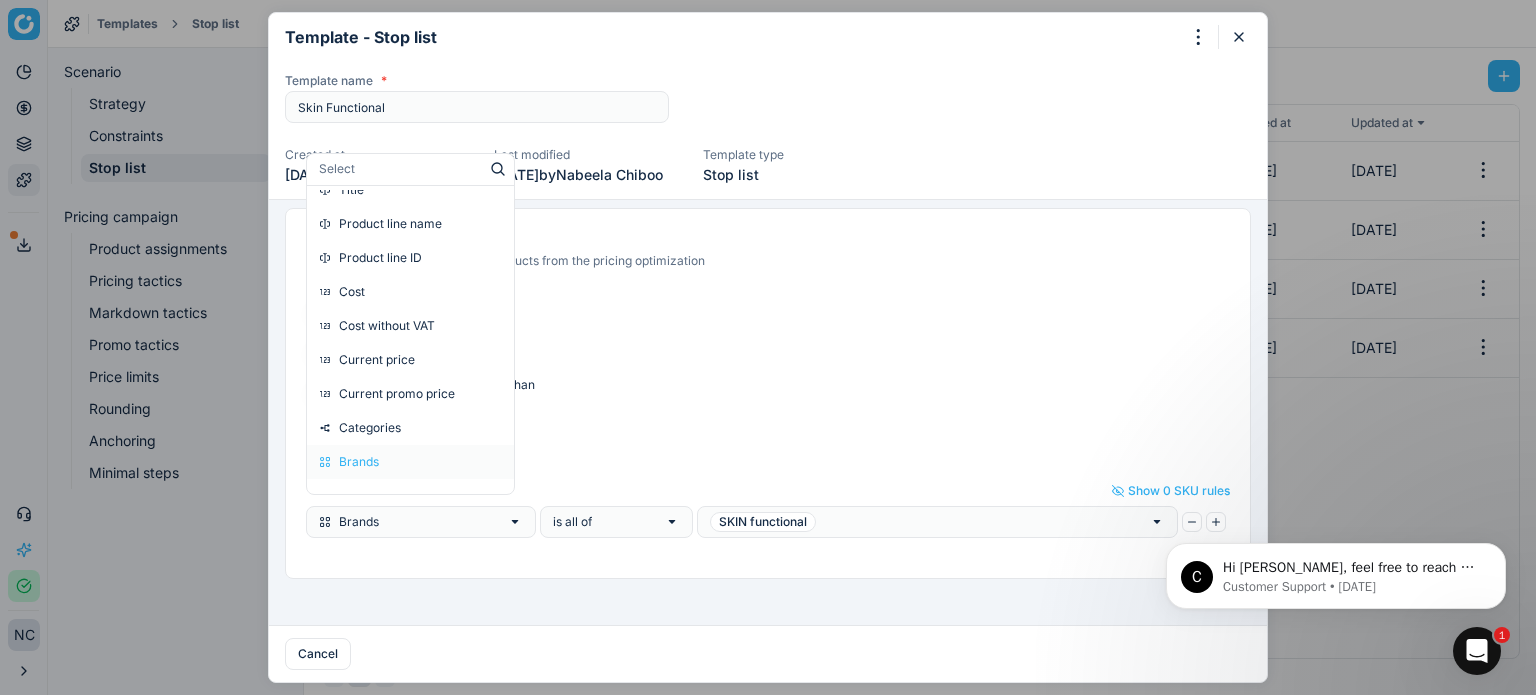 click 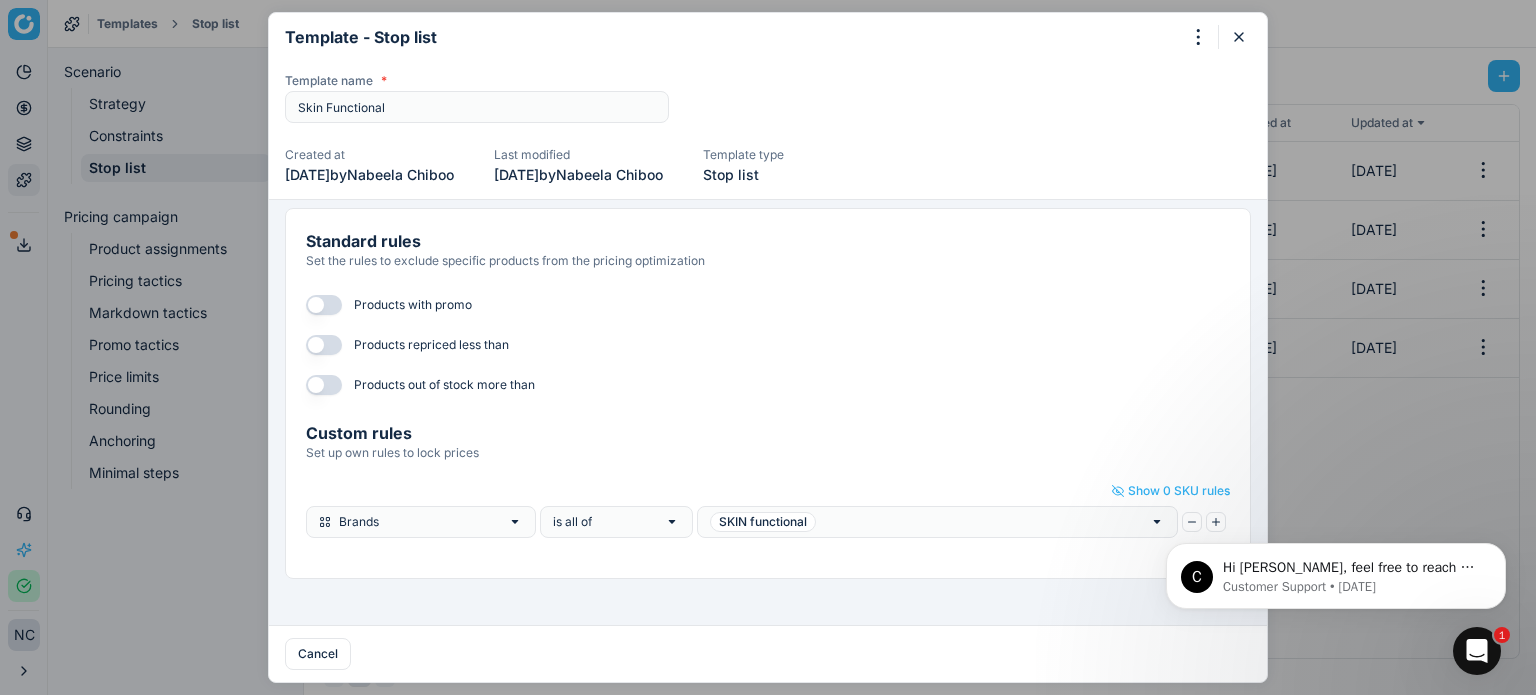 click 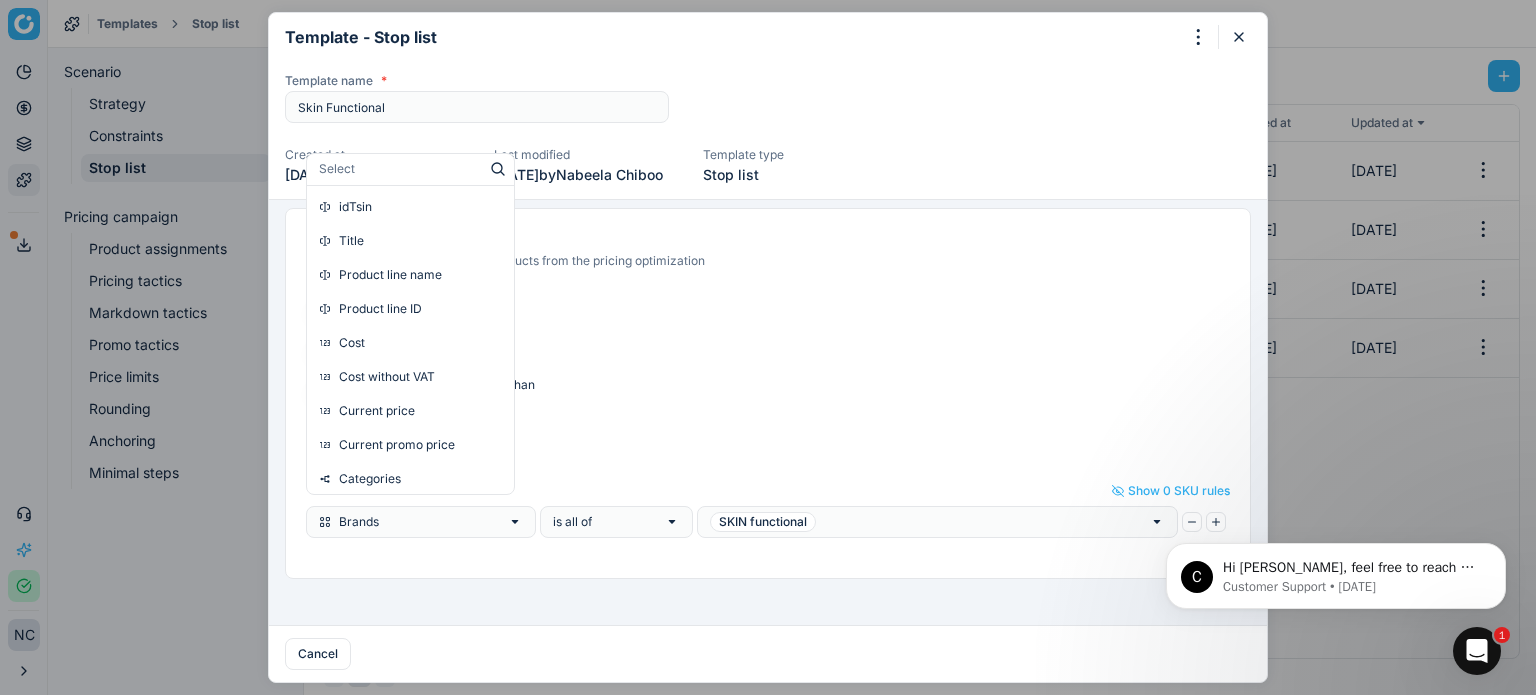 scroll, scrollTop: 51, scrollLeft: 0, axis: vertical 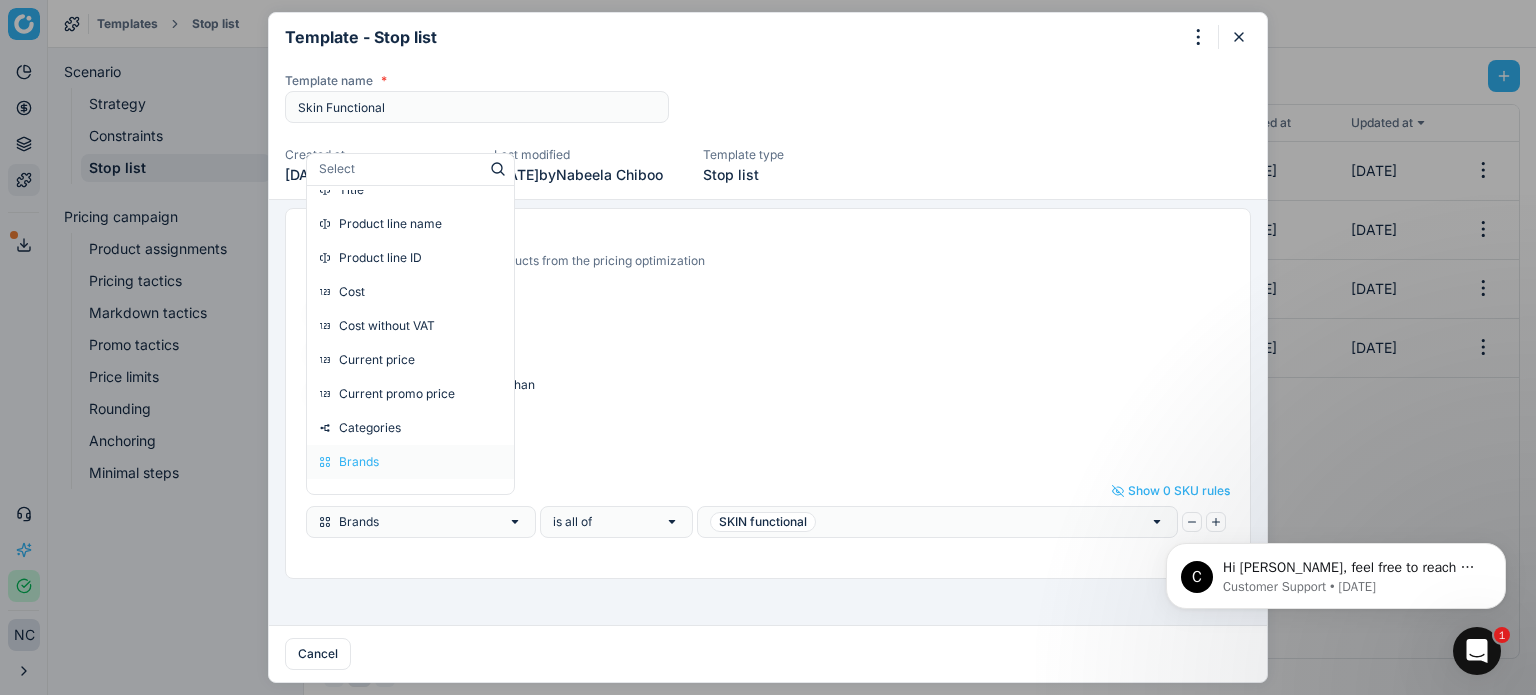 click 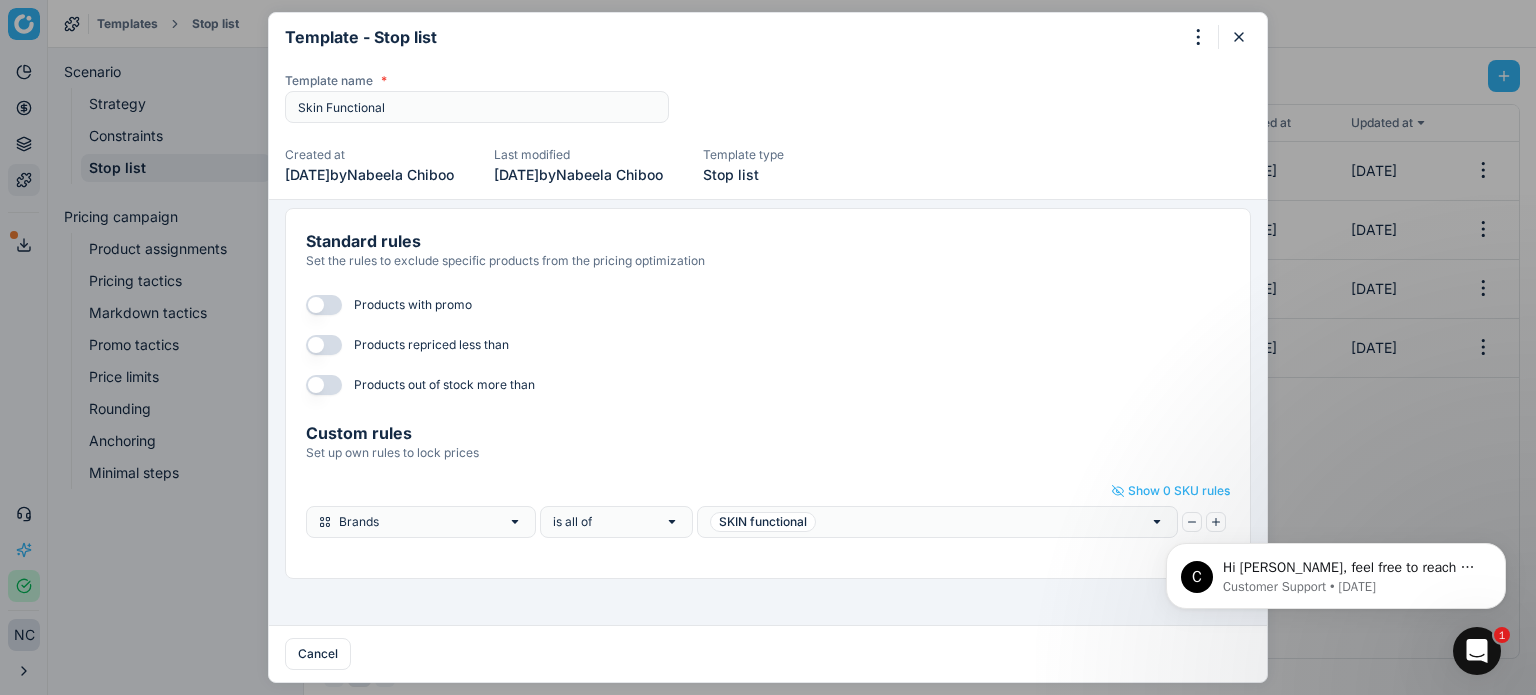 click on "SKIN functional" at bounding box center [937, 522] 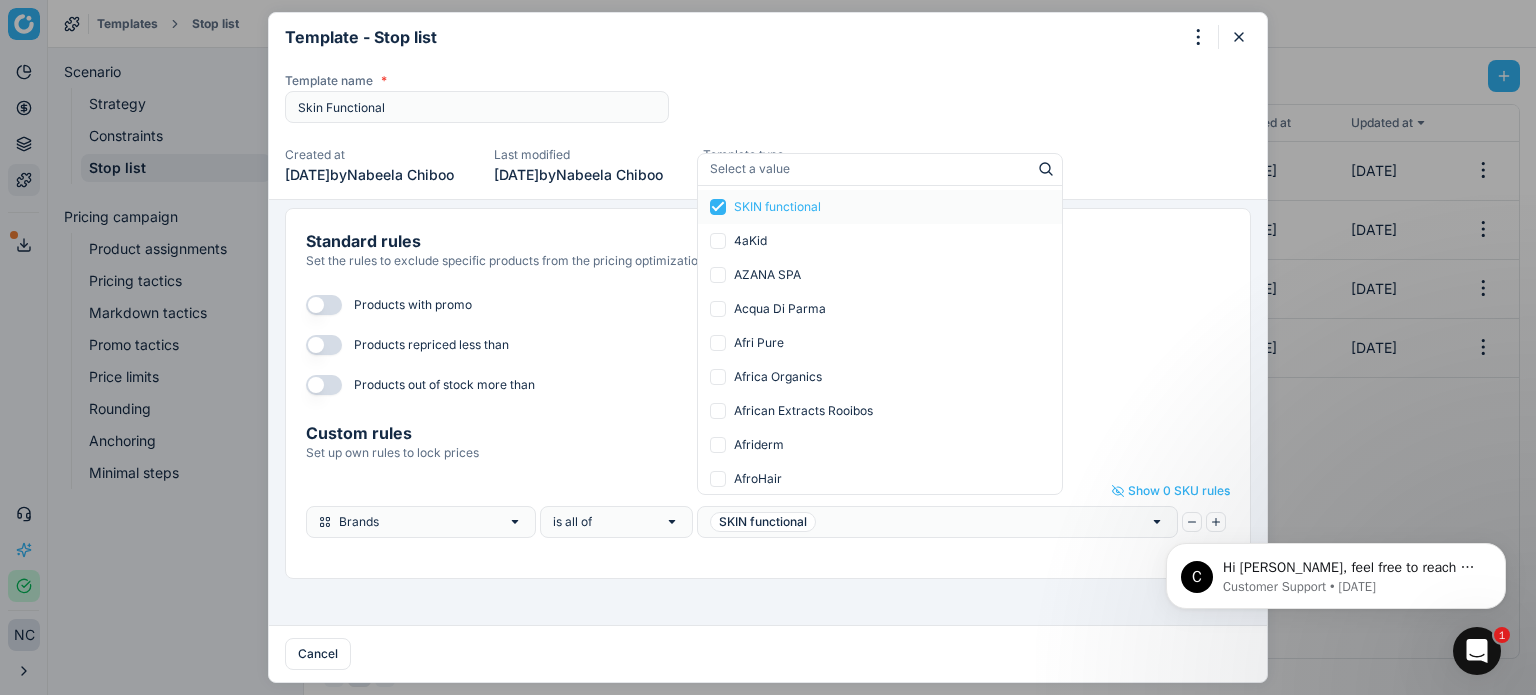 click on "C Hi Nabeela, feel free to reach out to Customer Support Team if you need any assistance. Customer Support • 88w ago" at bounding box center (1336, 571) 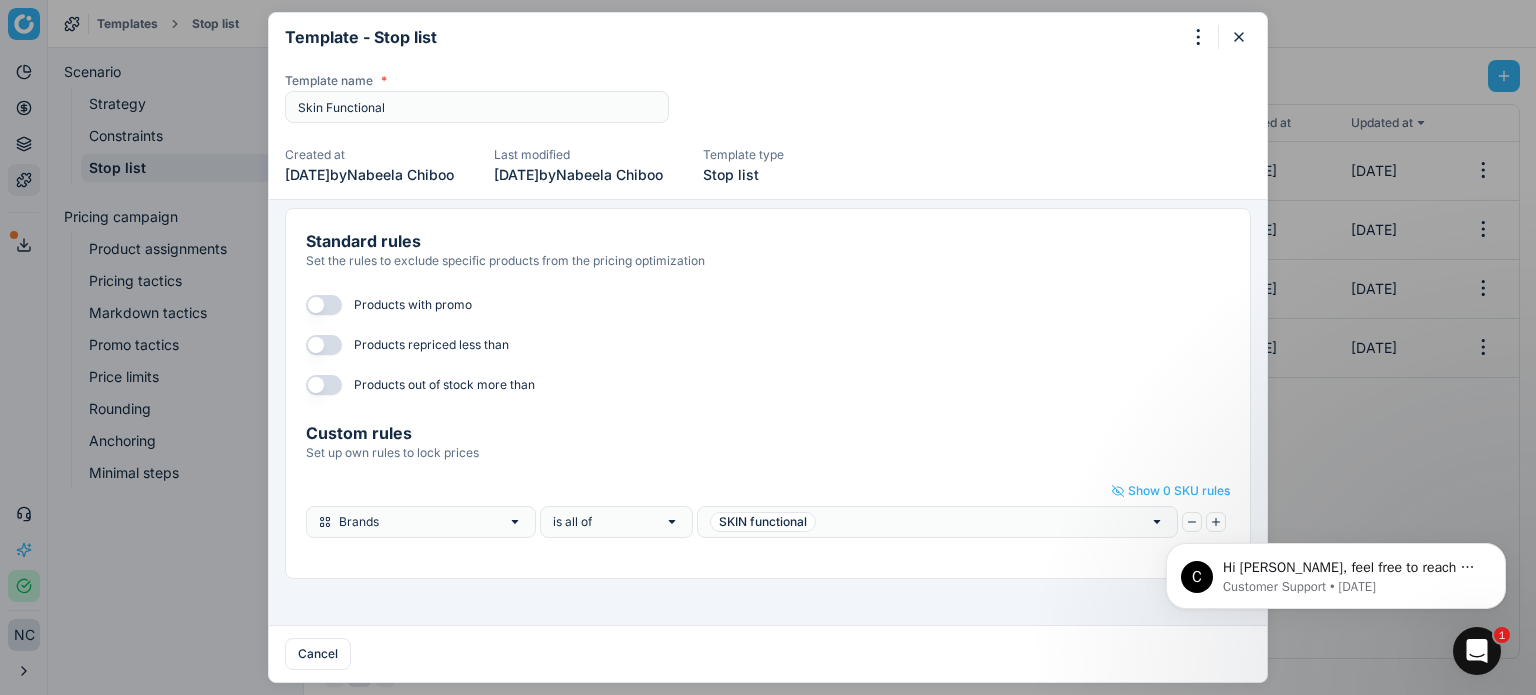 click on "Set up own rules to lock prices" at bounding box center [768, 453] 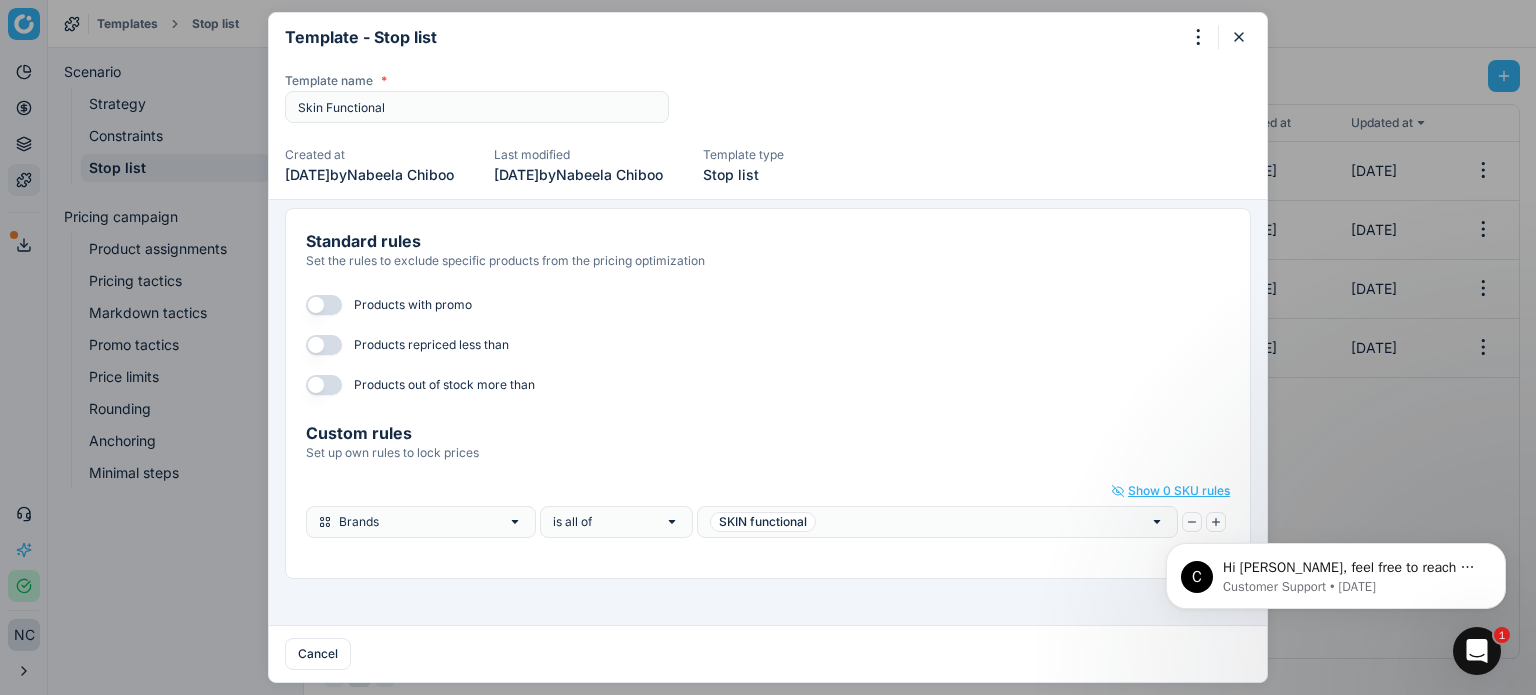 click on "Show 0 SKU rules" at bounding box center [1171, 491] 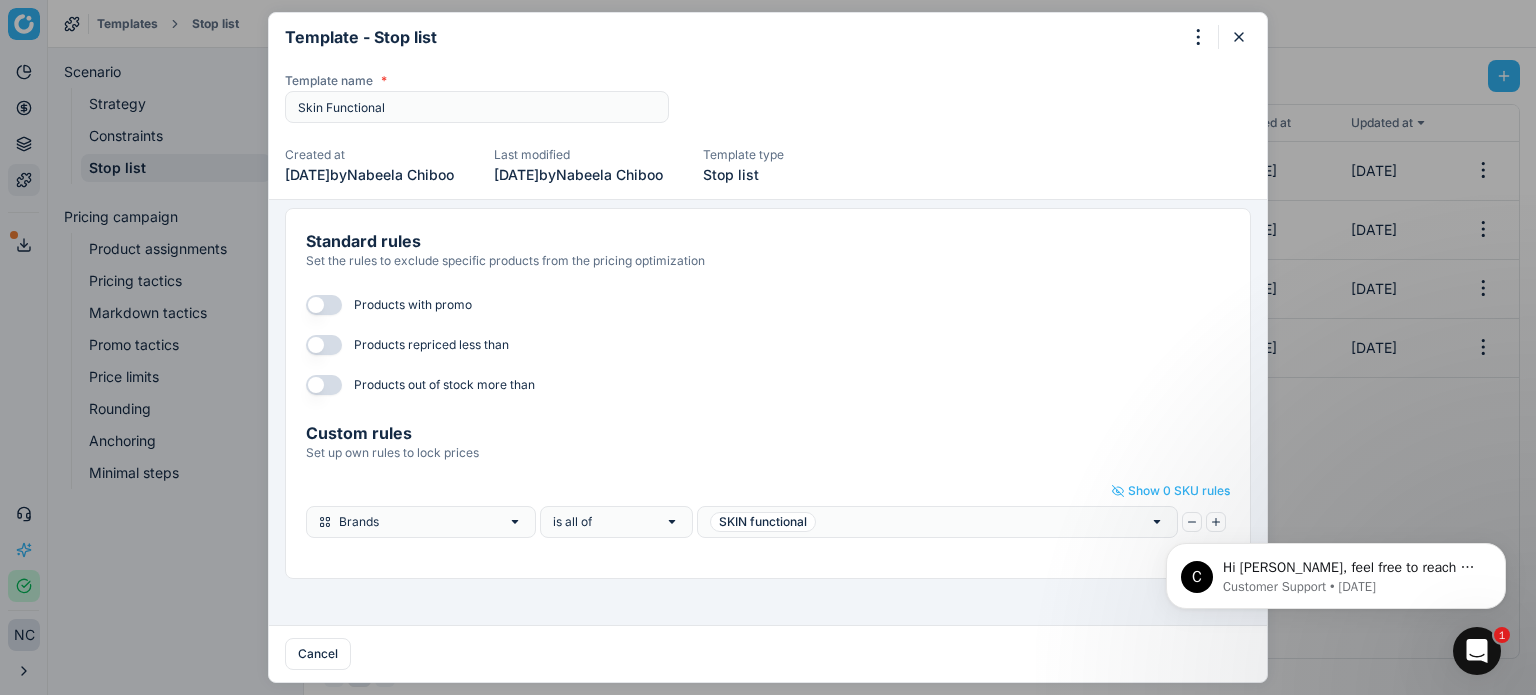 click on "C Hi Nabeela, feel free to reach out to Customer Support Team if you need any assistance. Customer Support • 88w ago" at bounding box center (1336, 571) 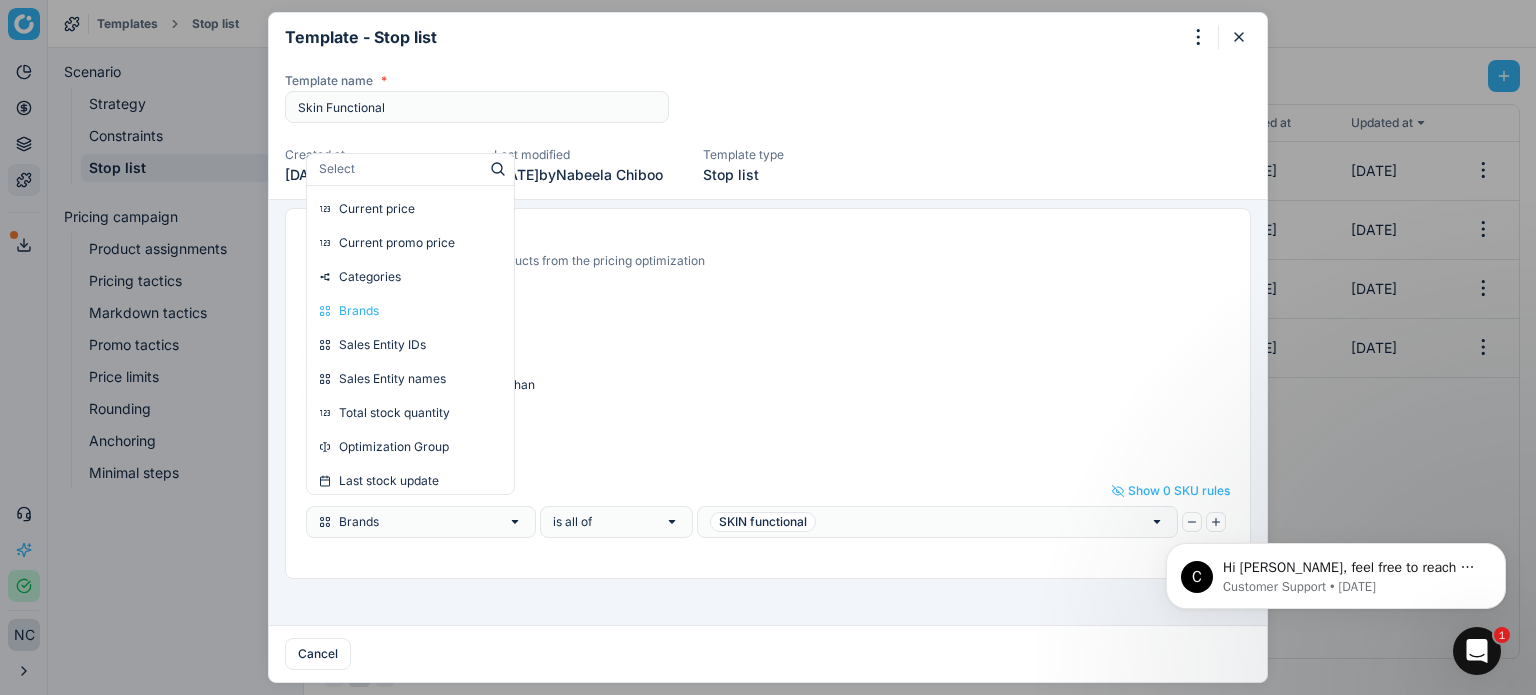 scroll, scrollTop: 0, scrollLeft: 0, axis: both 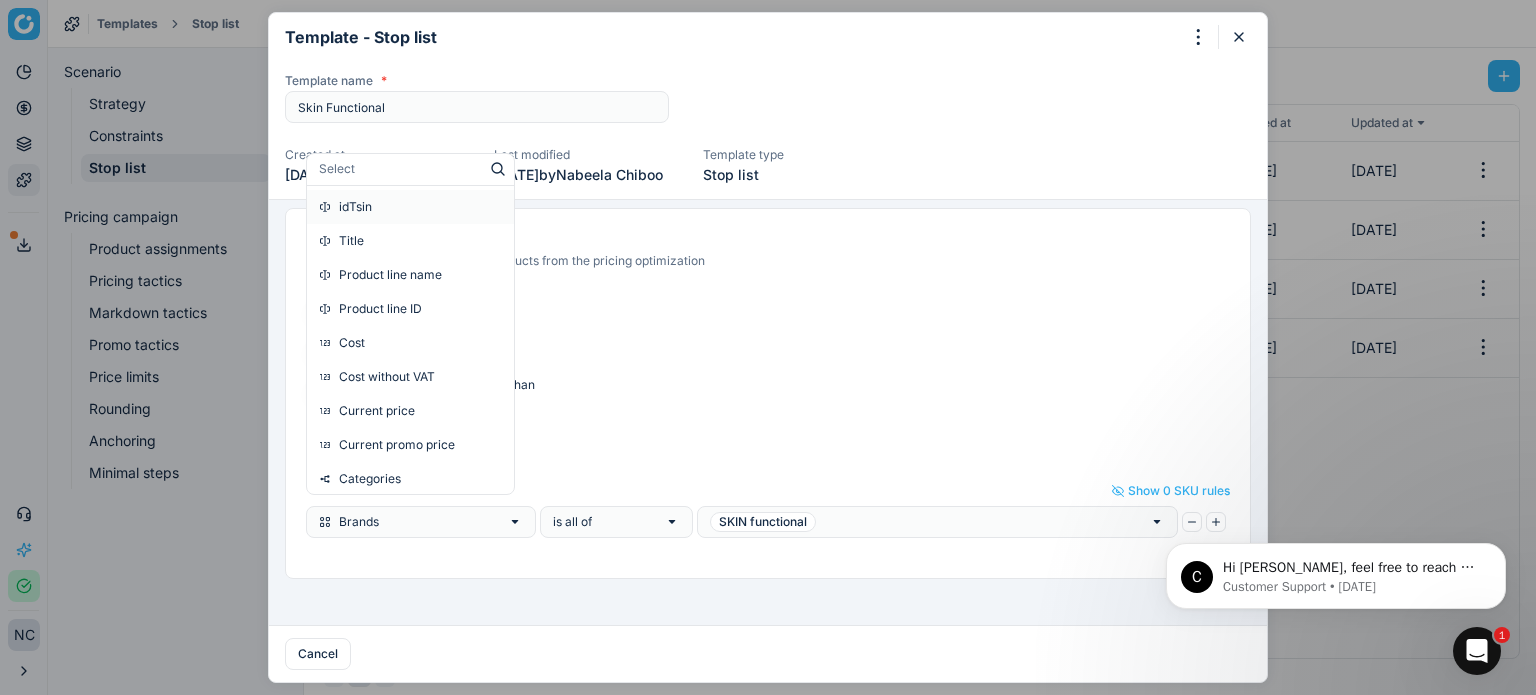 click on "Template name * Skin Functional" at bounding box center (768, 104) 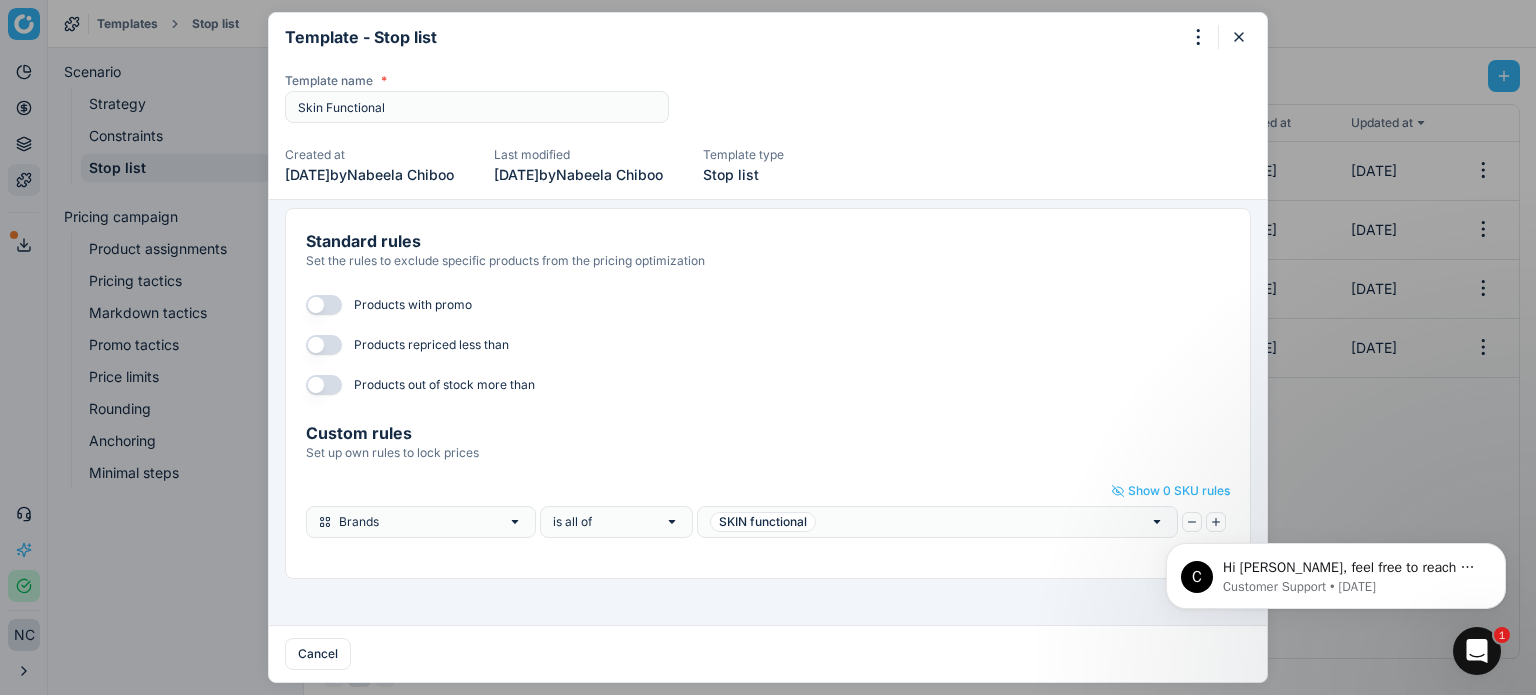 click at bounding box center [324, 305] 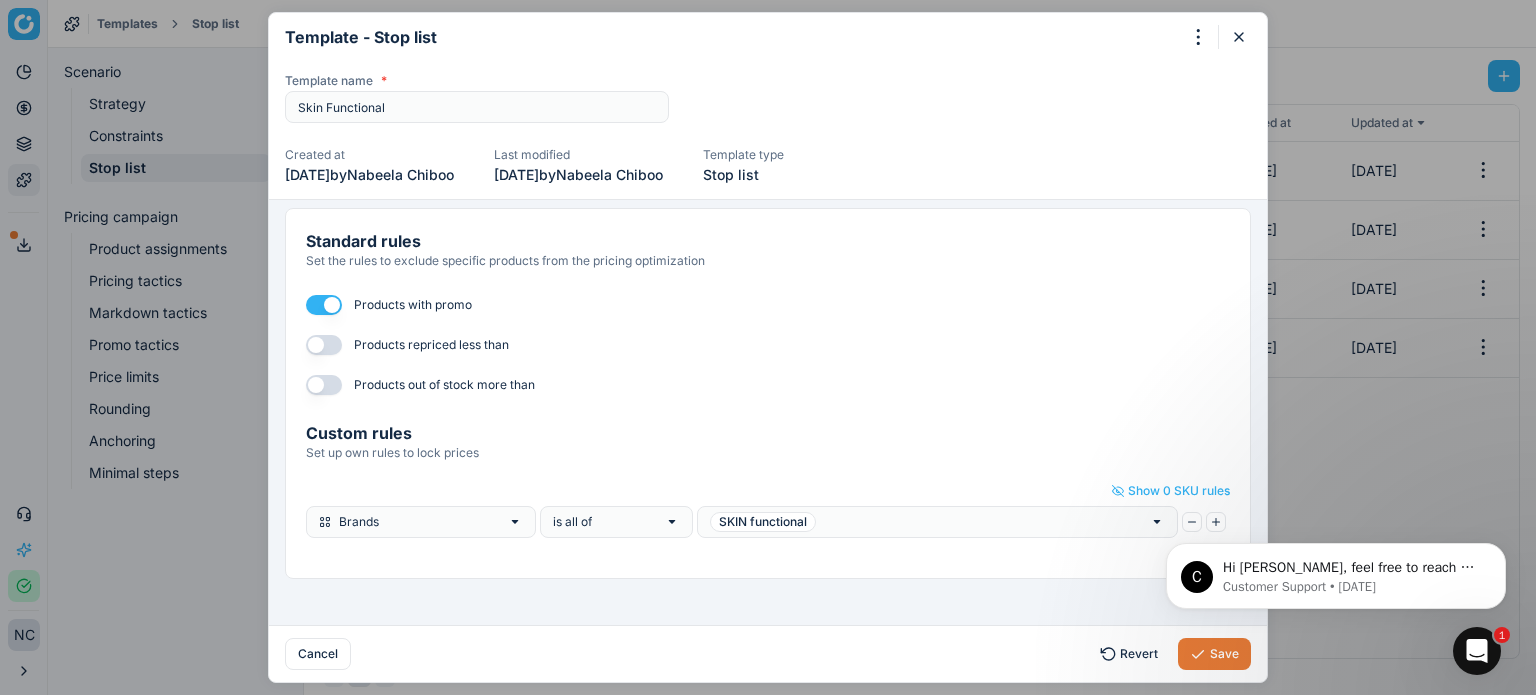 click at bounding box center [324, 345] 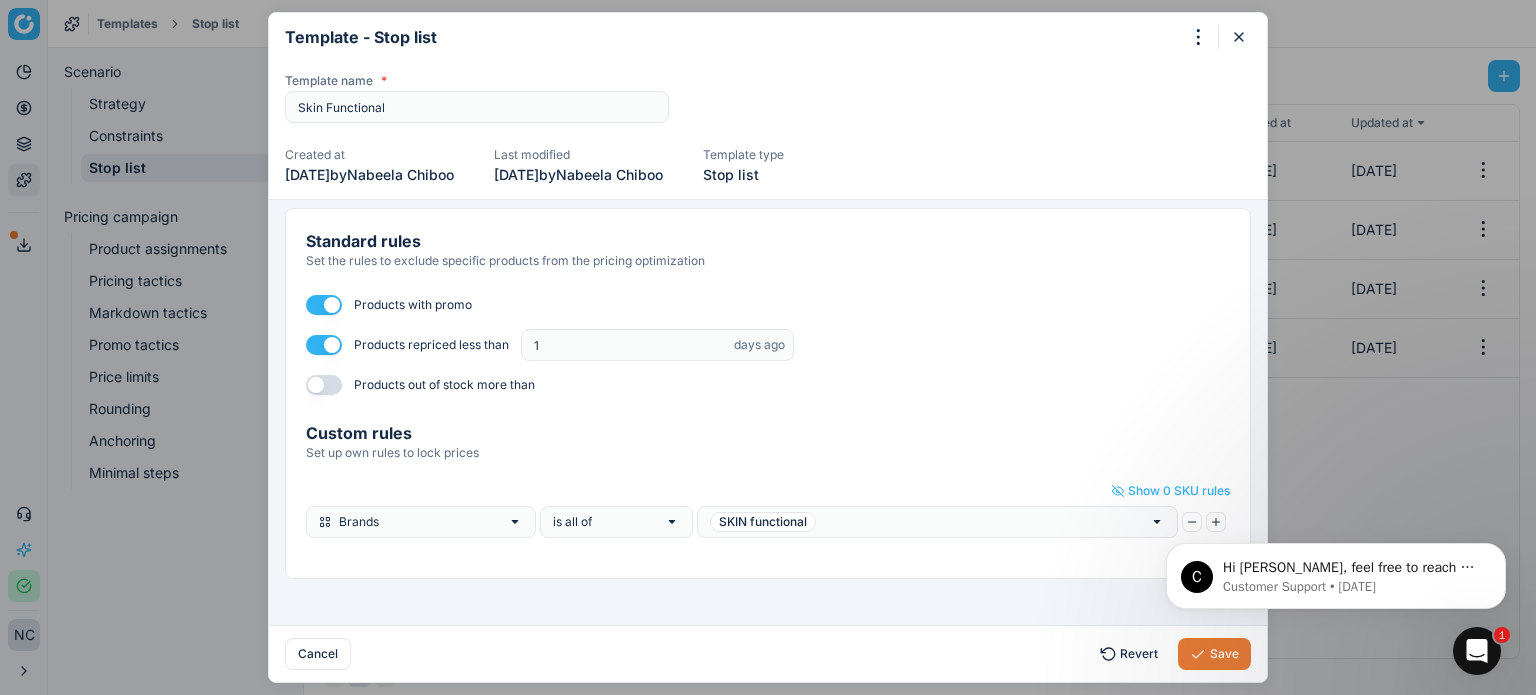click at bounding box center [324, 345] 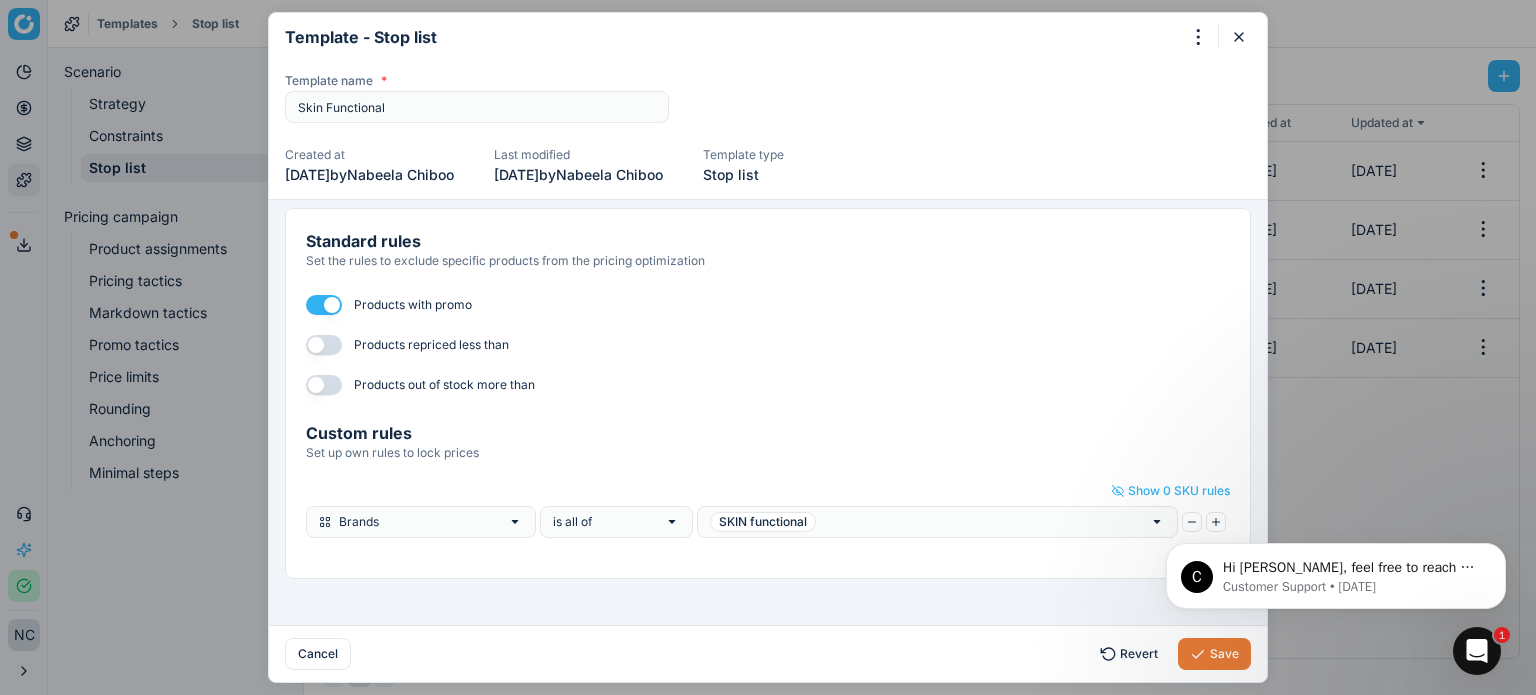 click at bounding box center (324, 305) 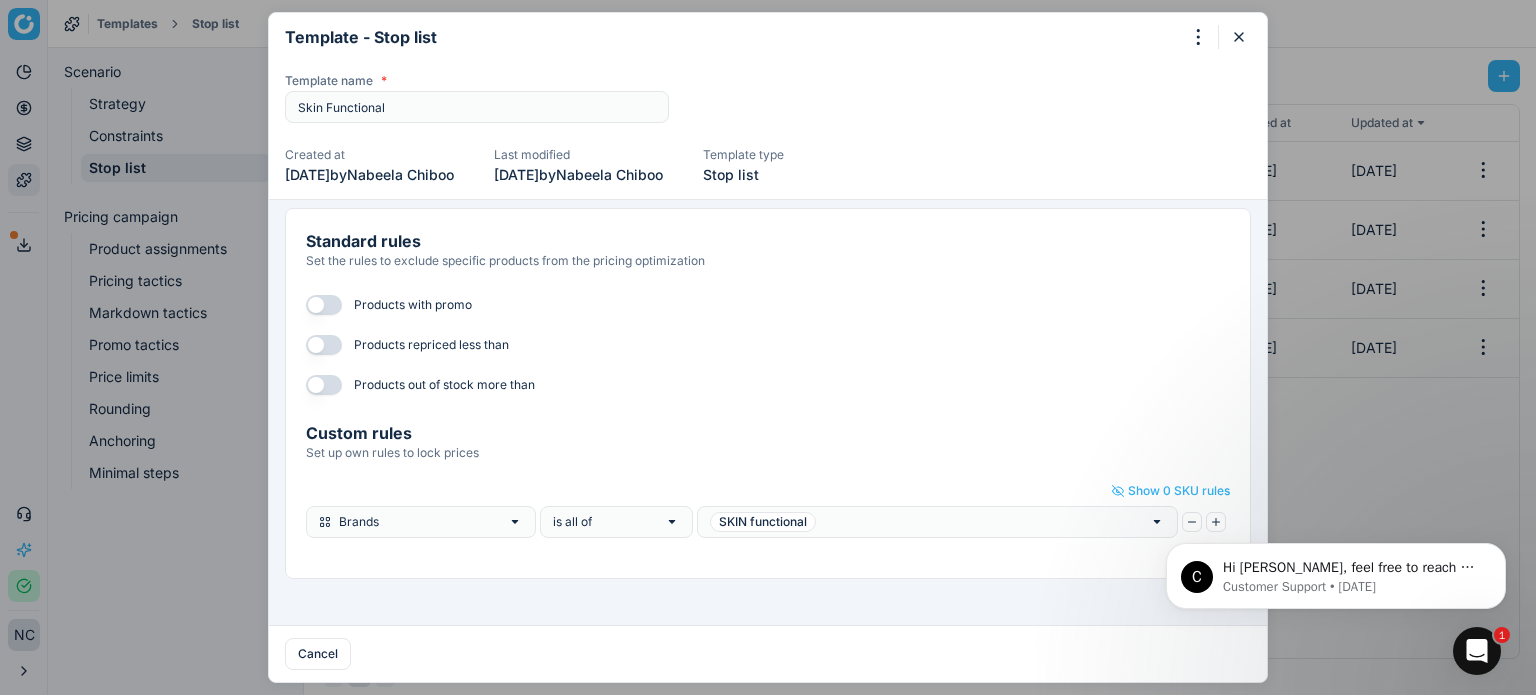 click at bounding box center [768, 347] 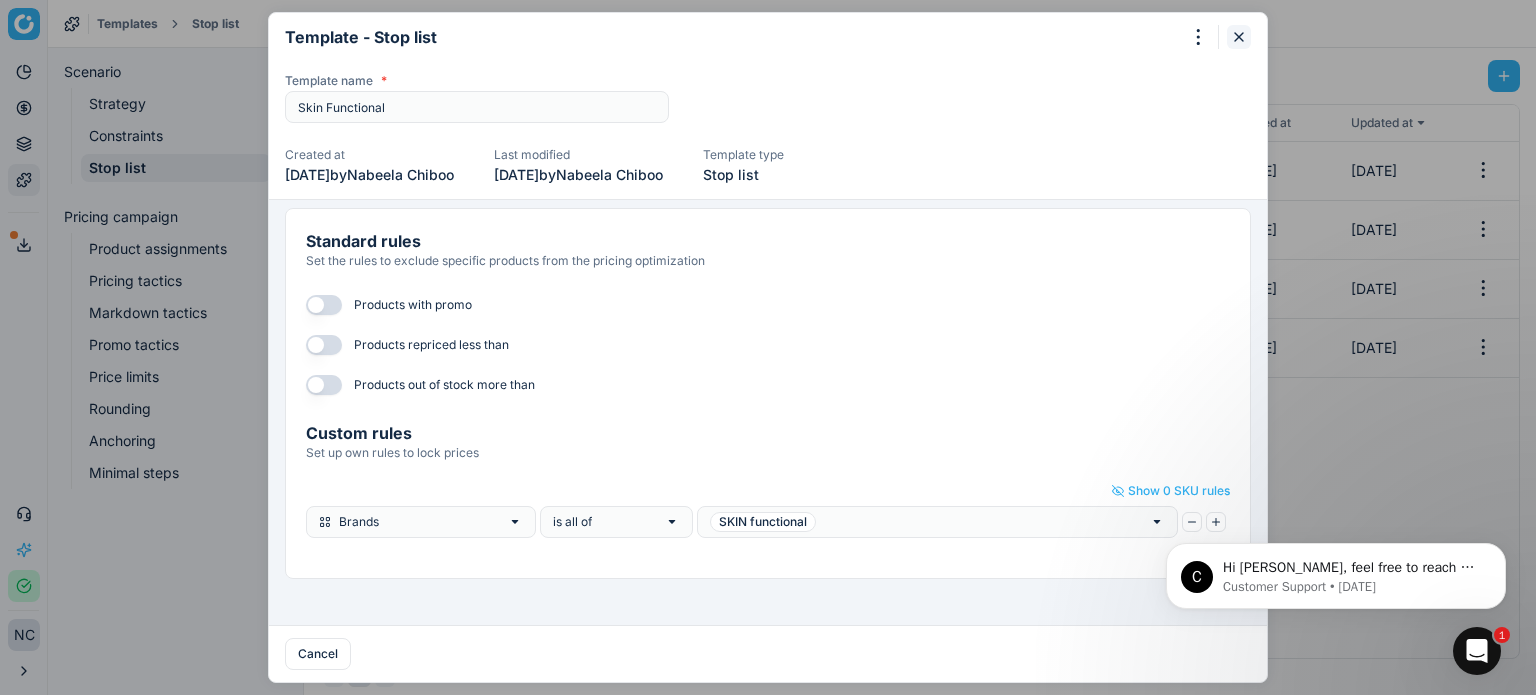 click 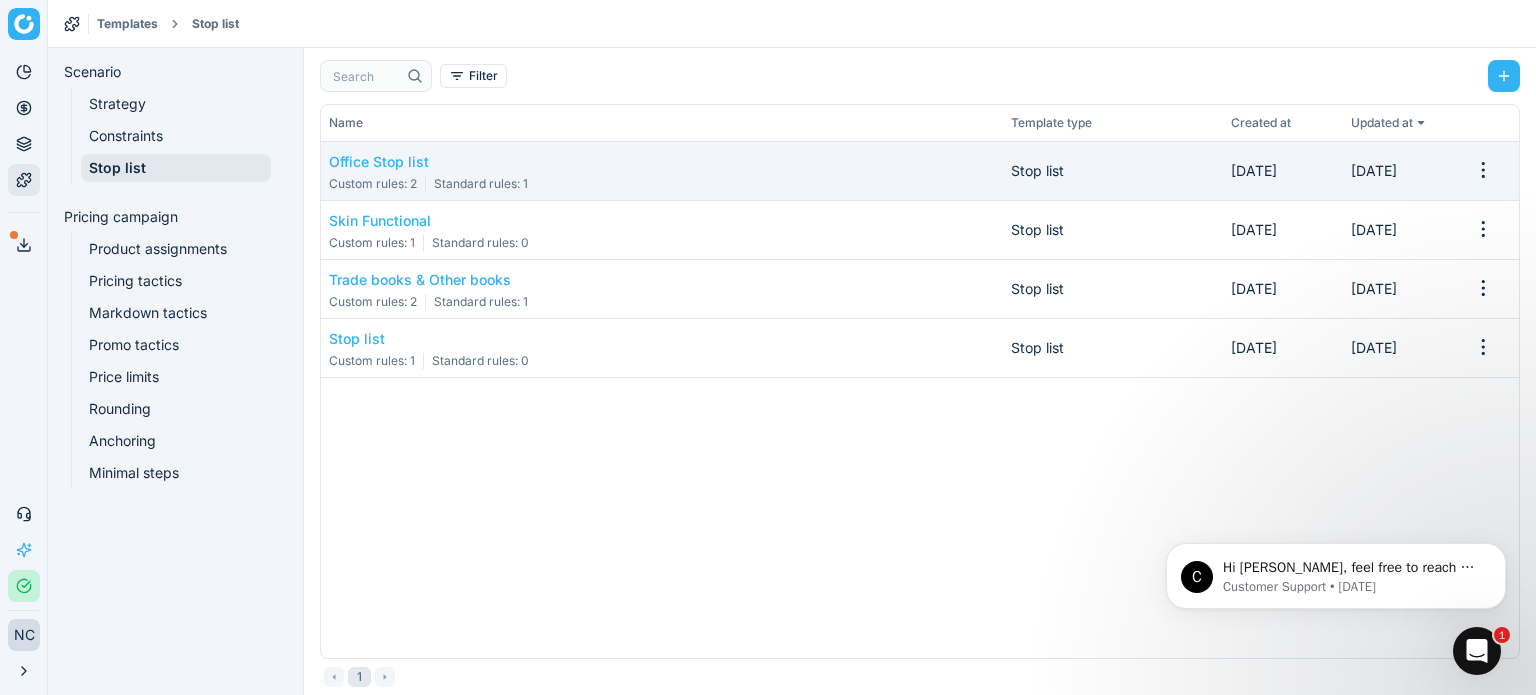 click on "Office Stop list Custom rules :   2 Standard rules :   1" at bounding box center (662, 171) 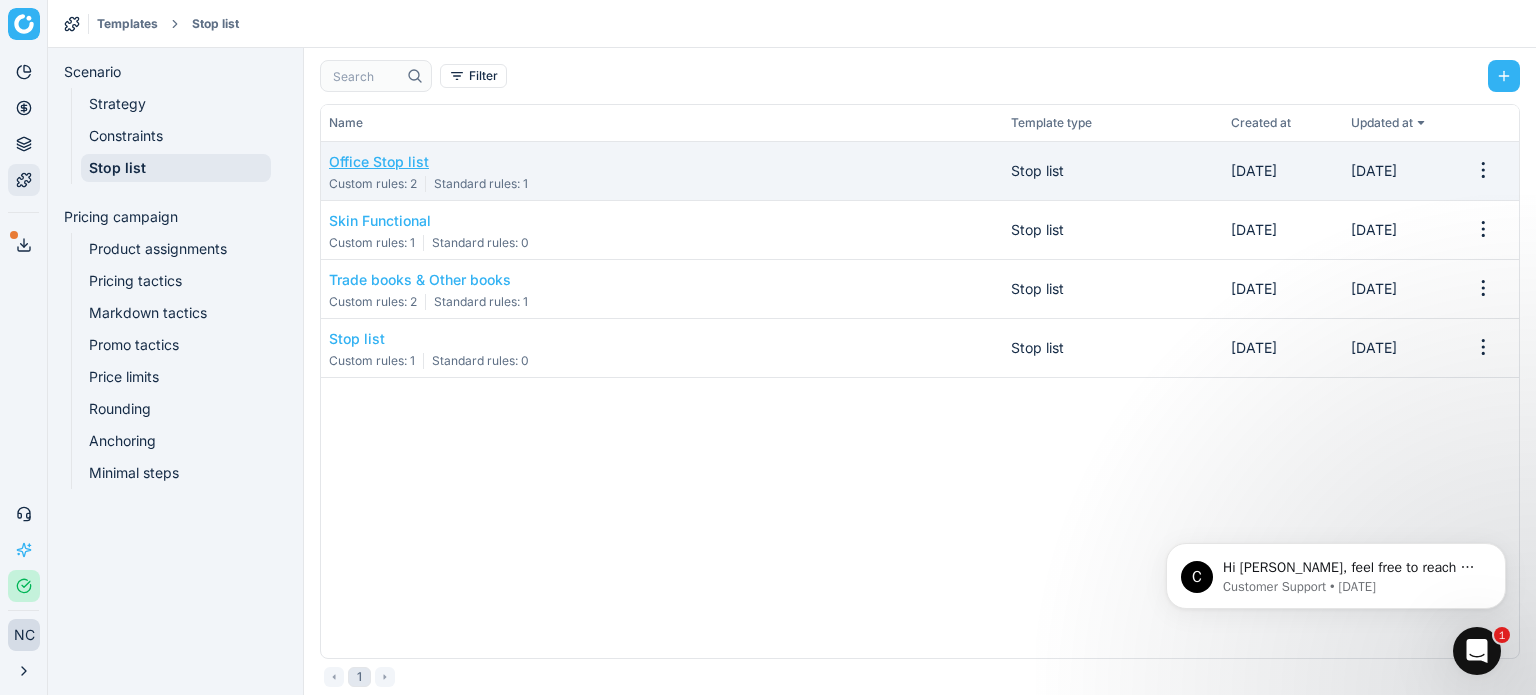 click on "Office Stop list" at bounding box center (428, 162) 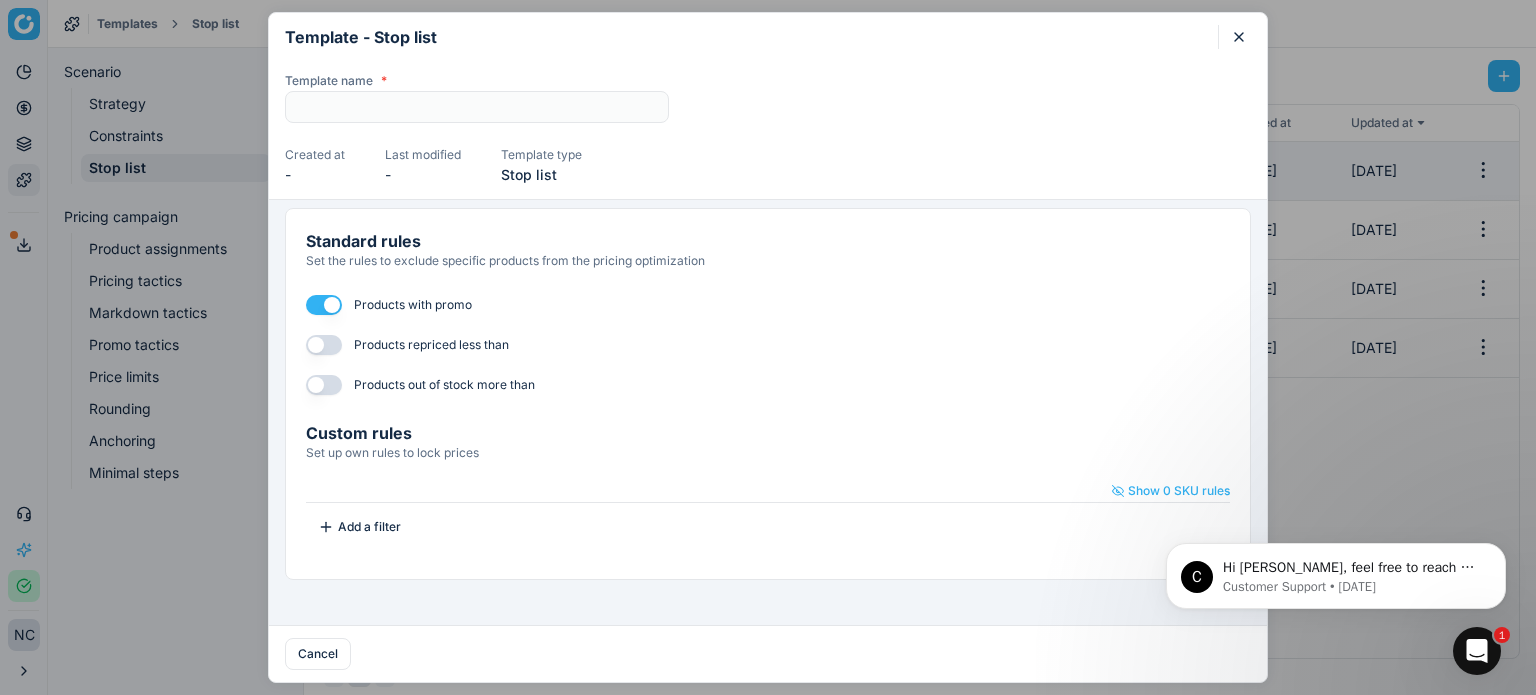 type on "Office Stop list" 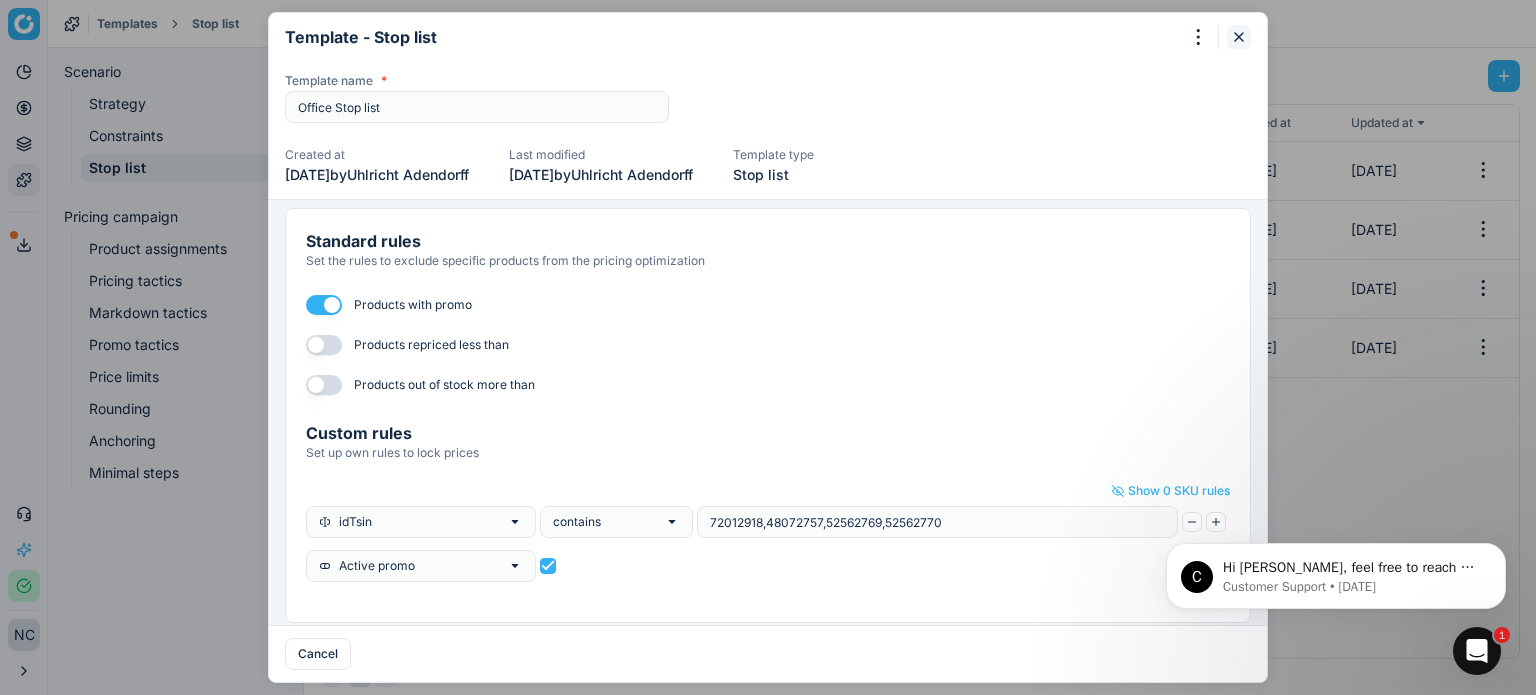 click 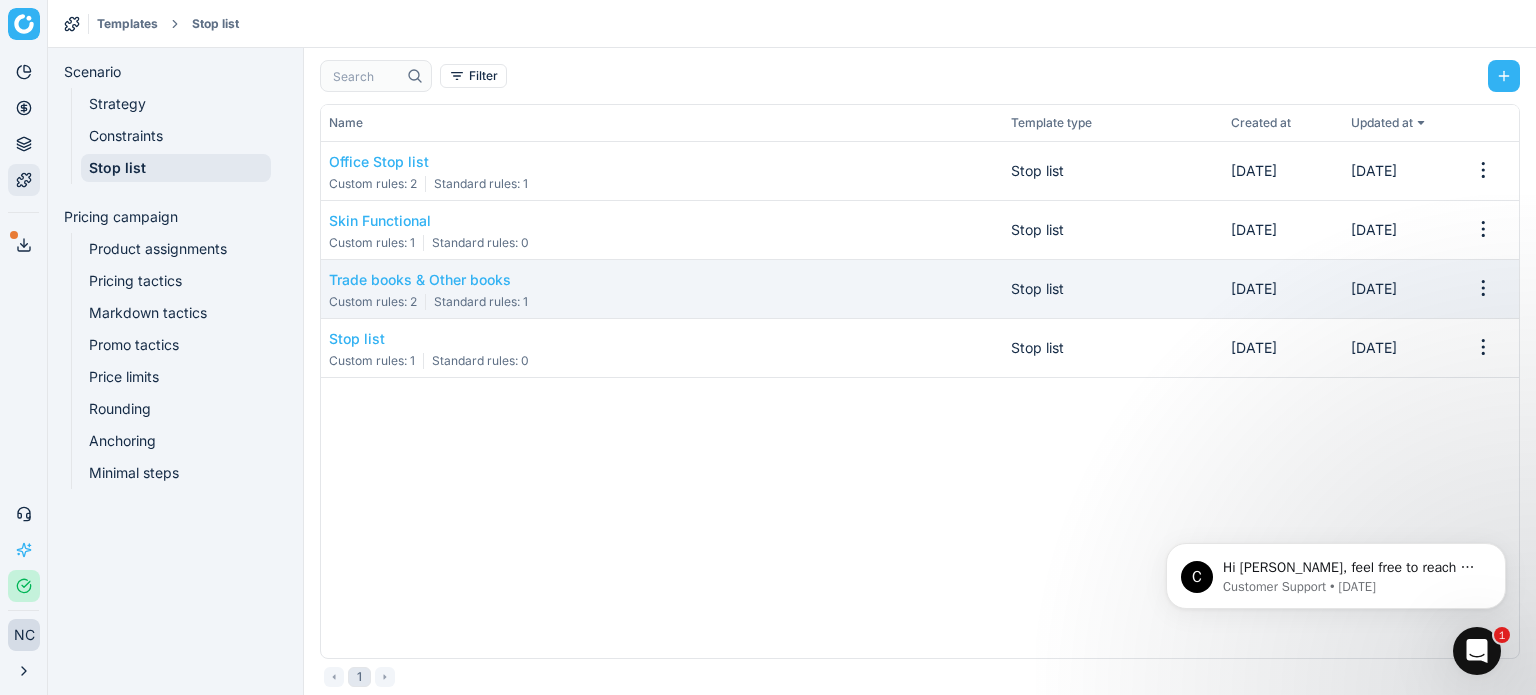 click on "Trade books & Other books Custom rules :   2 Standard rules :   1" at bounding box center [662, 289] 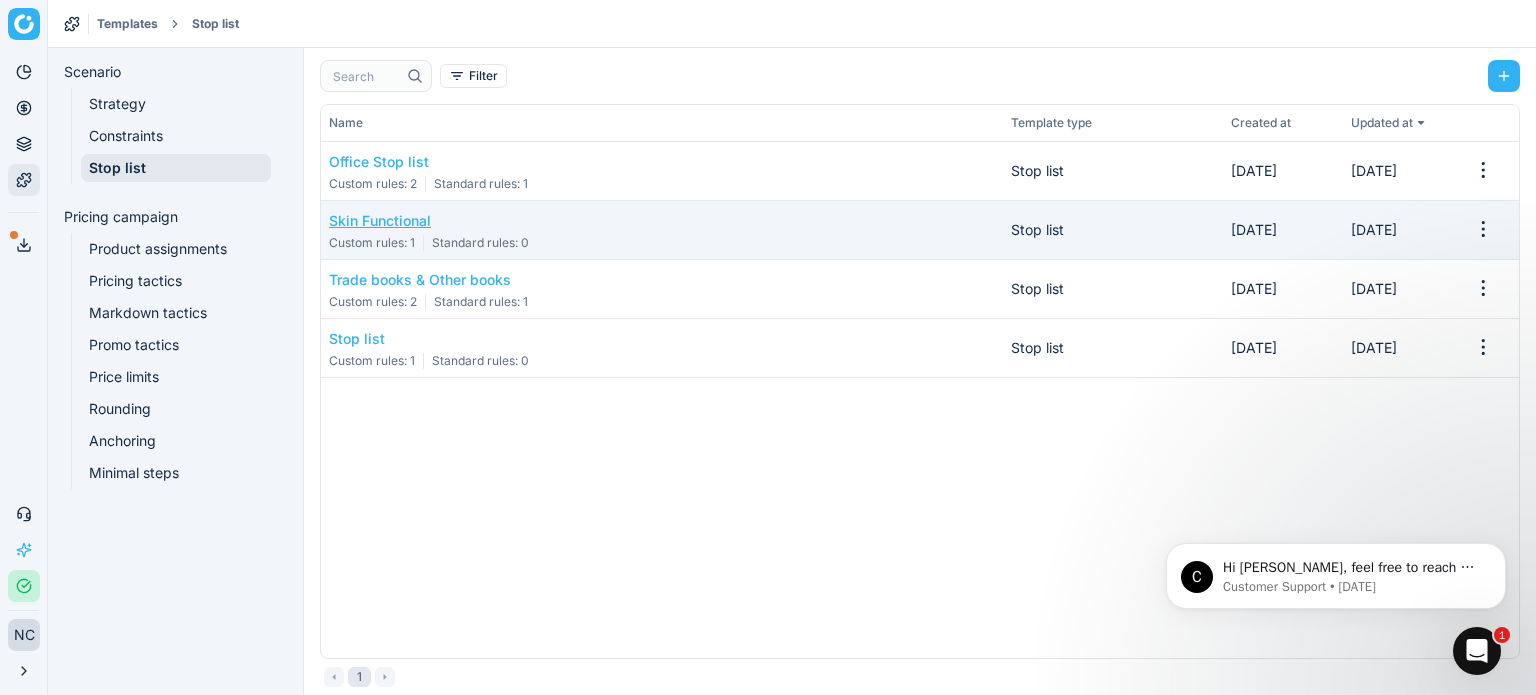 click on "Skin Functional" at bounding box center [429, 221] 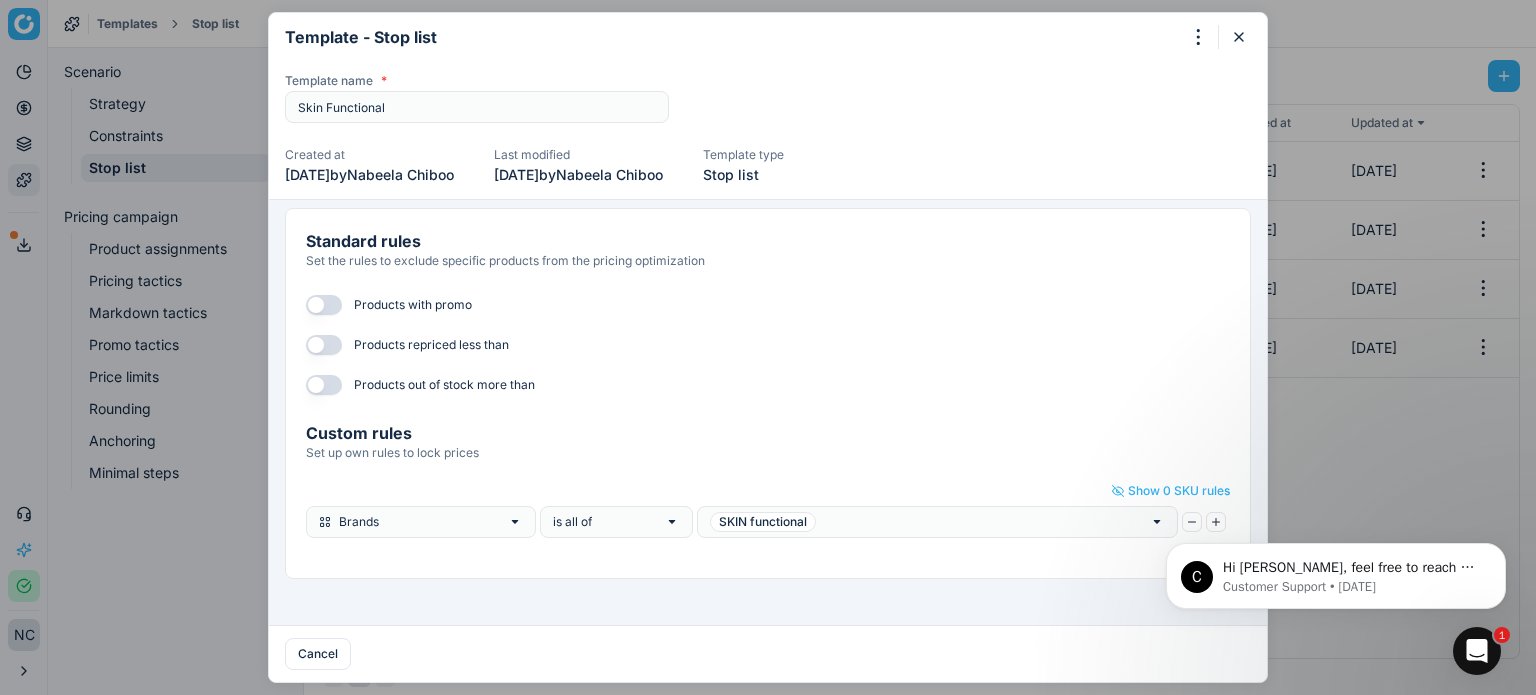click at bounding box center (324, 305) 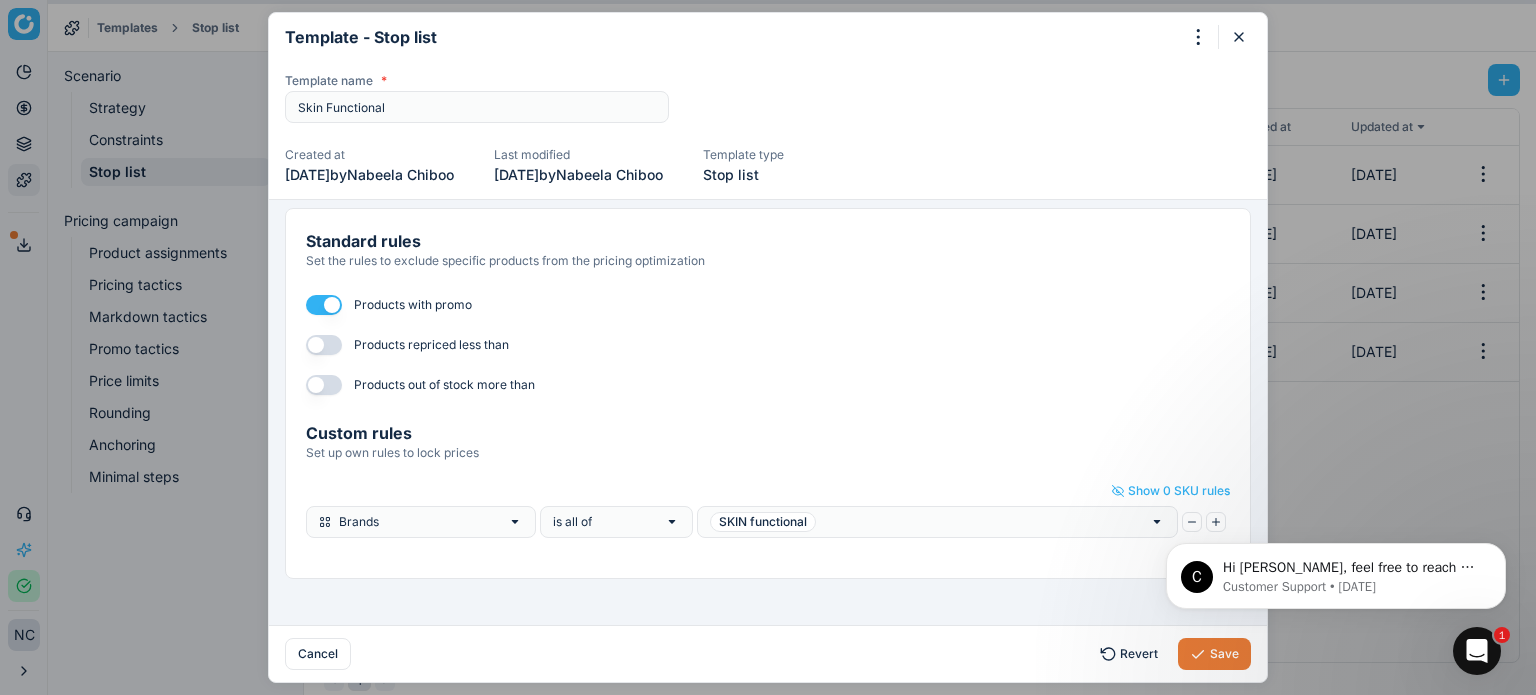 click at bounding box center (324, 305) 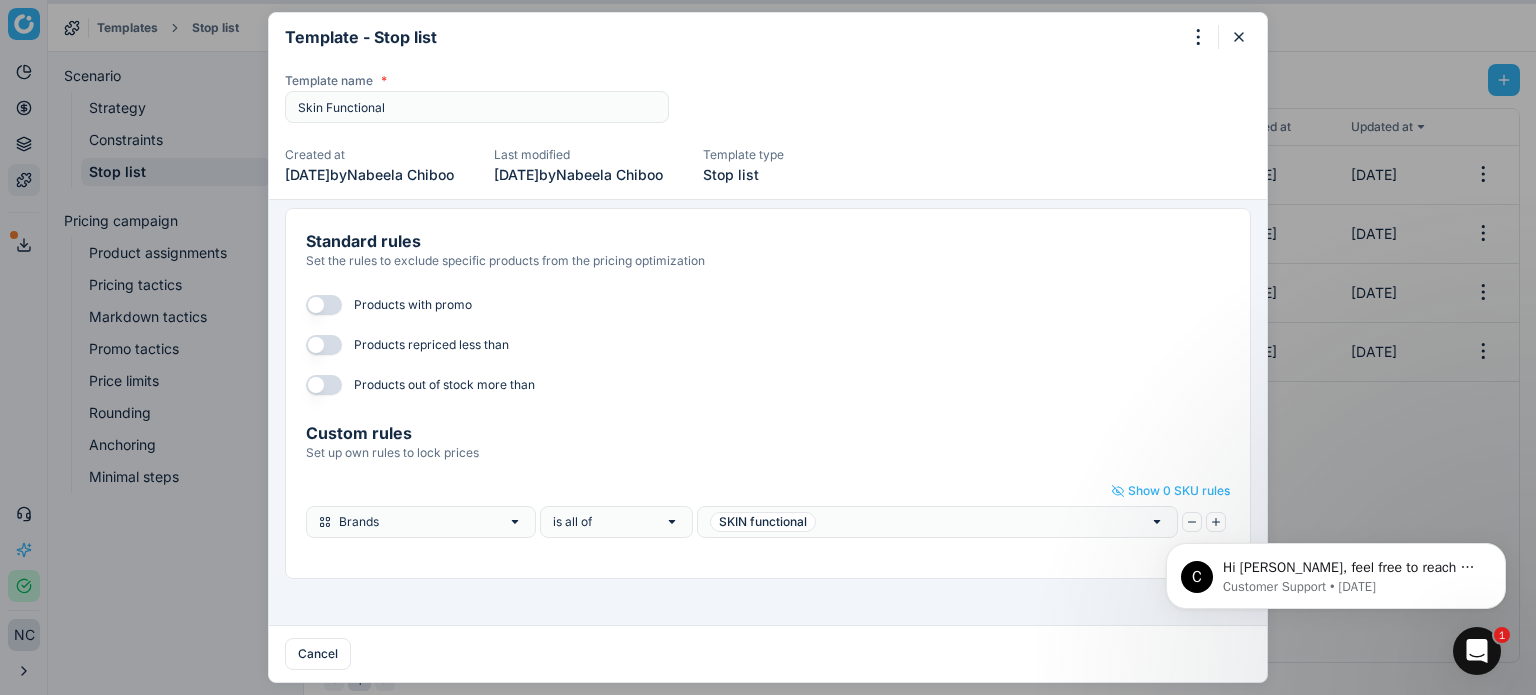 click on "Brands" at bounding box center [421, 522] 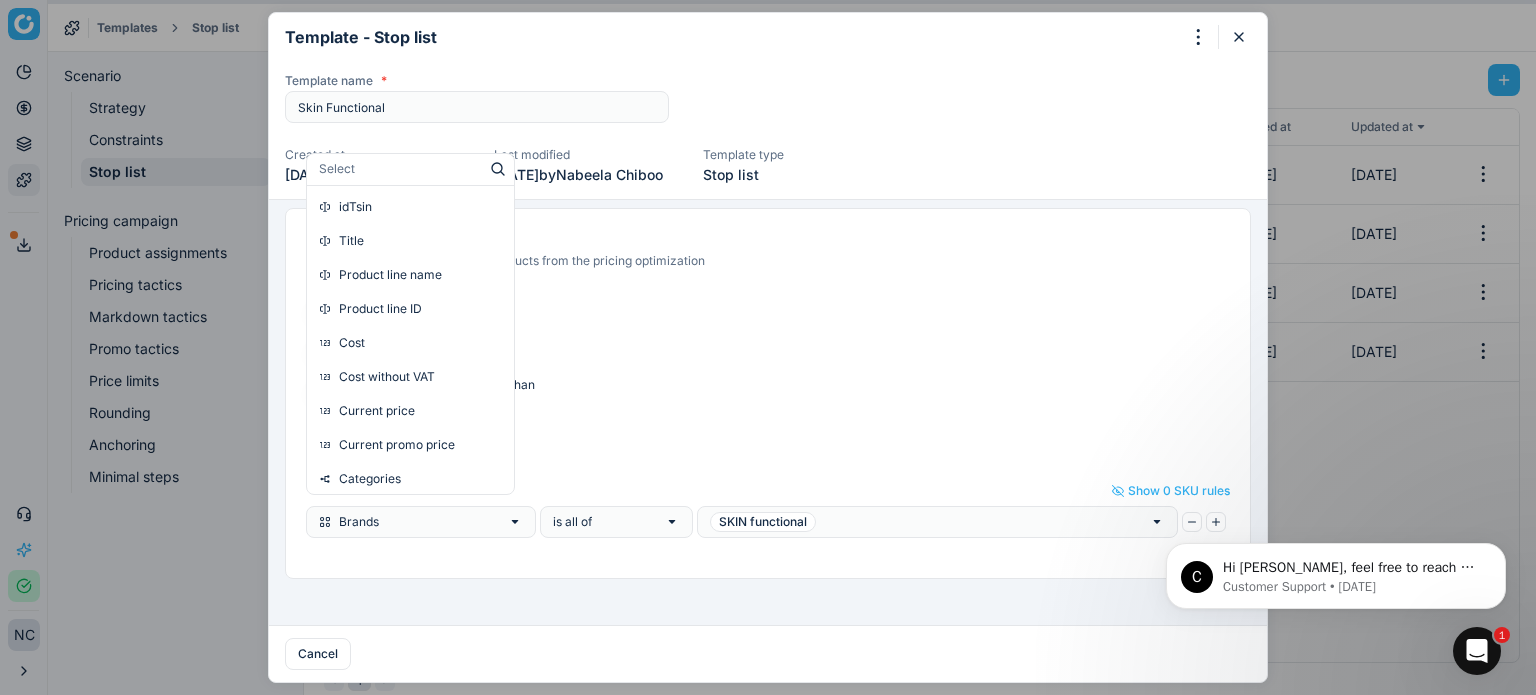 scroll, scrollTop: 51, scrollLeft: 0, axis: vertical 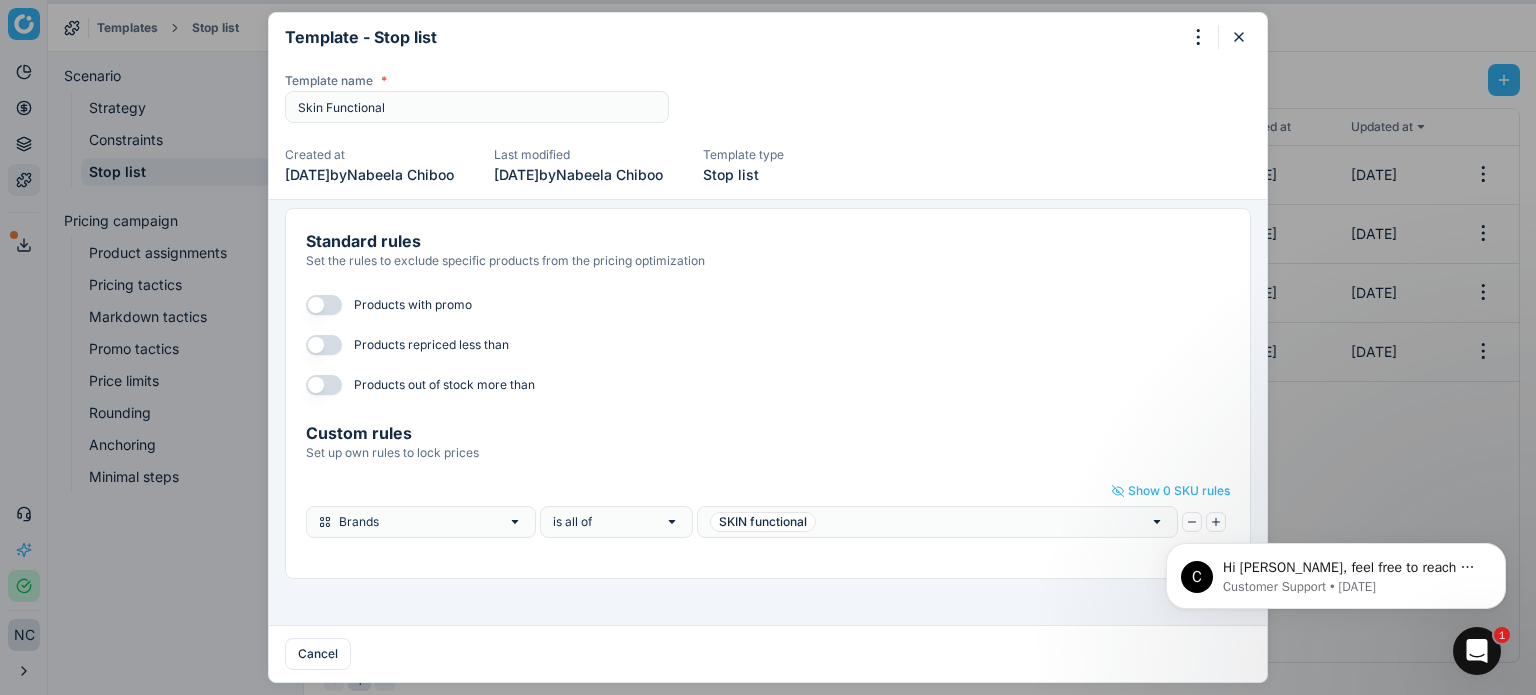 click on "Products out of stock more than" at bounding box center (768, 385) 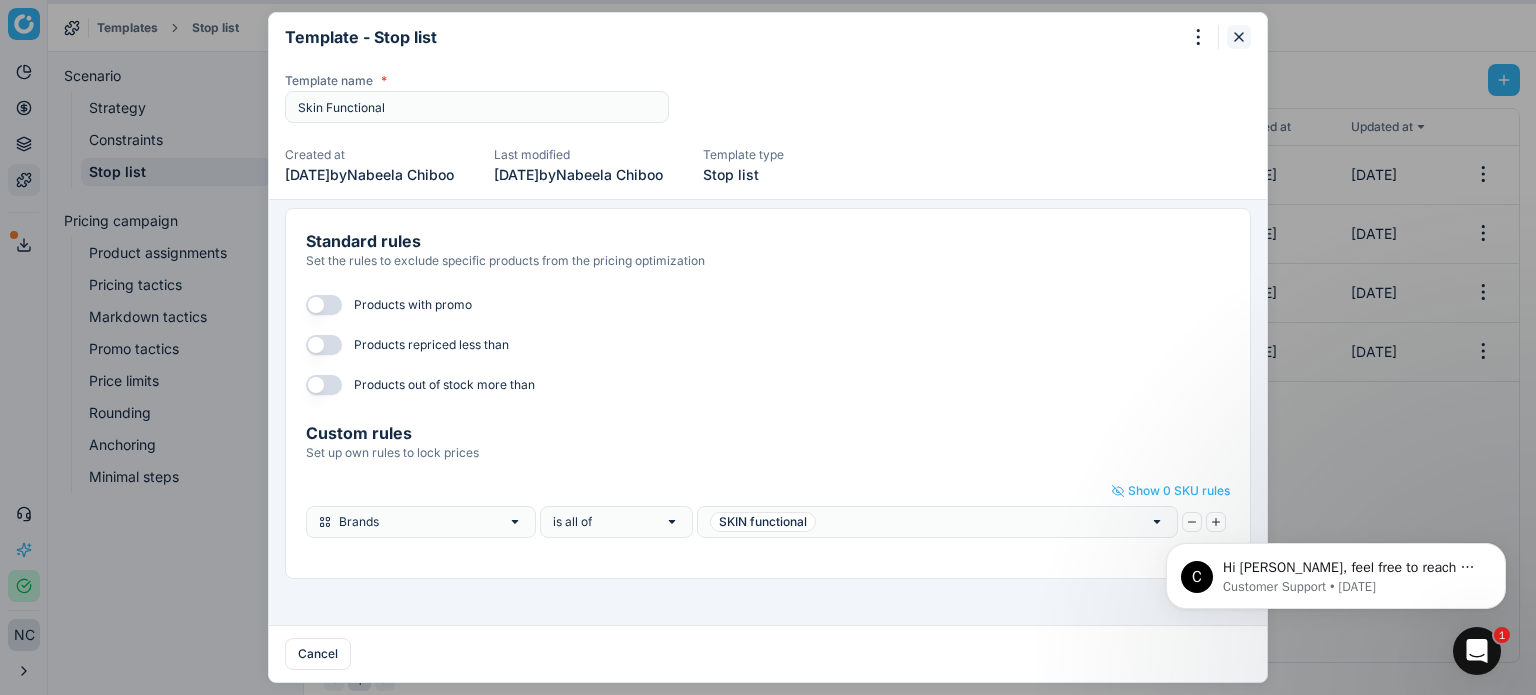 click 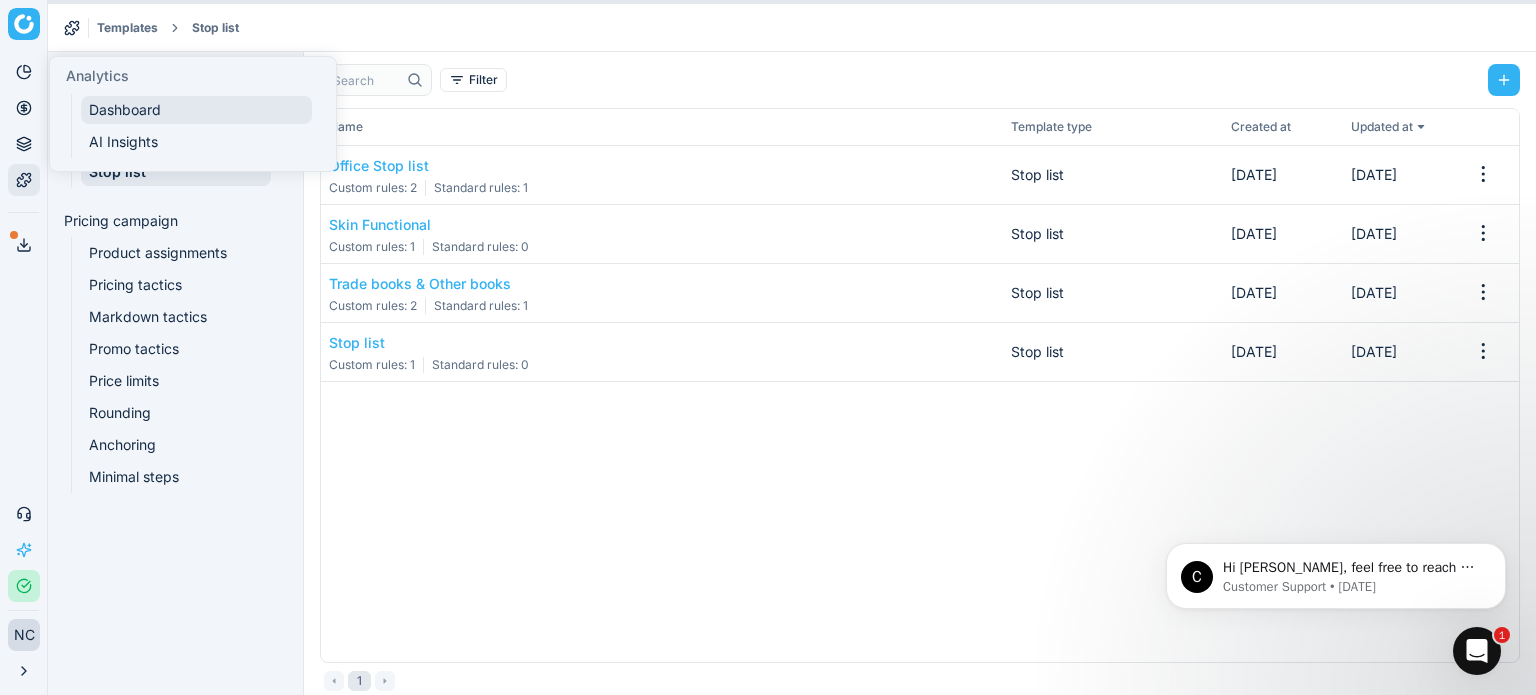 click on "Dashboard" at bounding box center (196, 110) 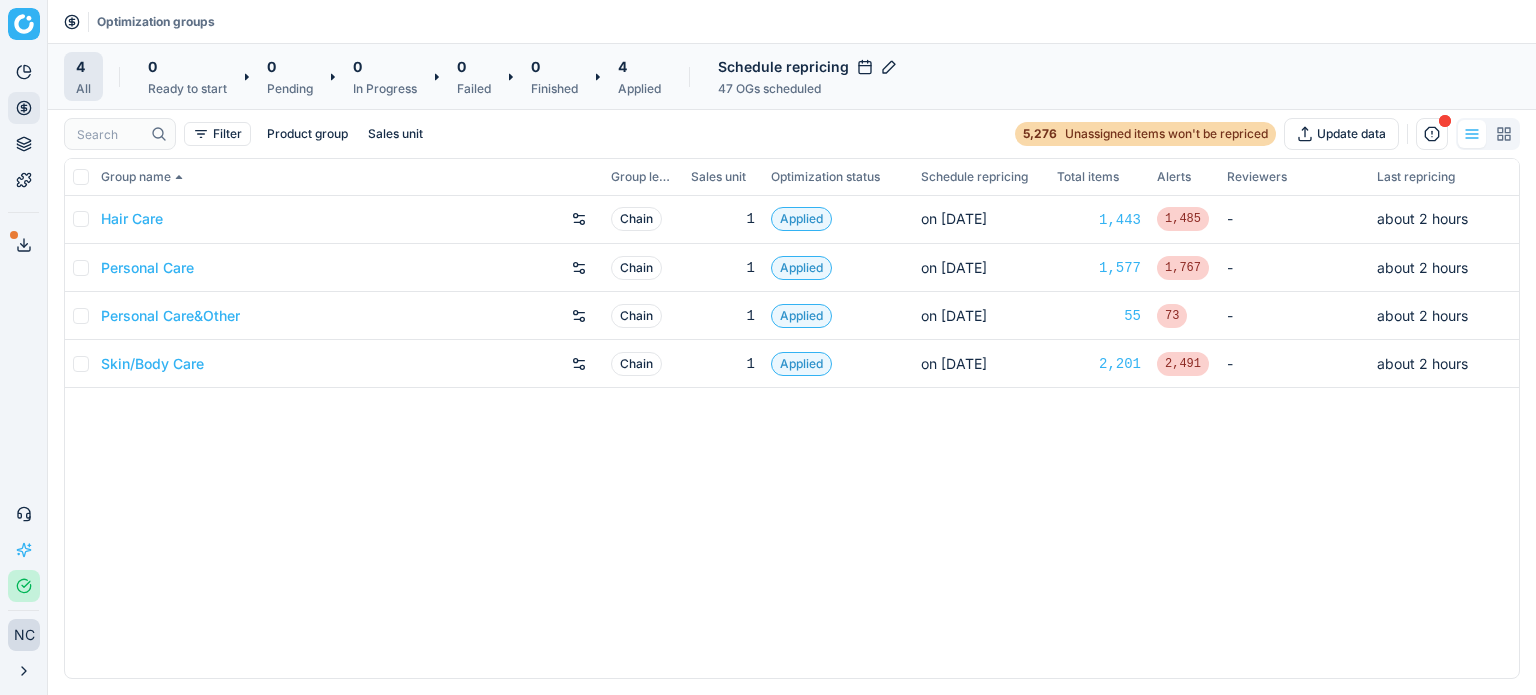 scroll, scrollTop: 0, scrollLeft: 0, axis: both 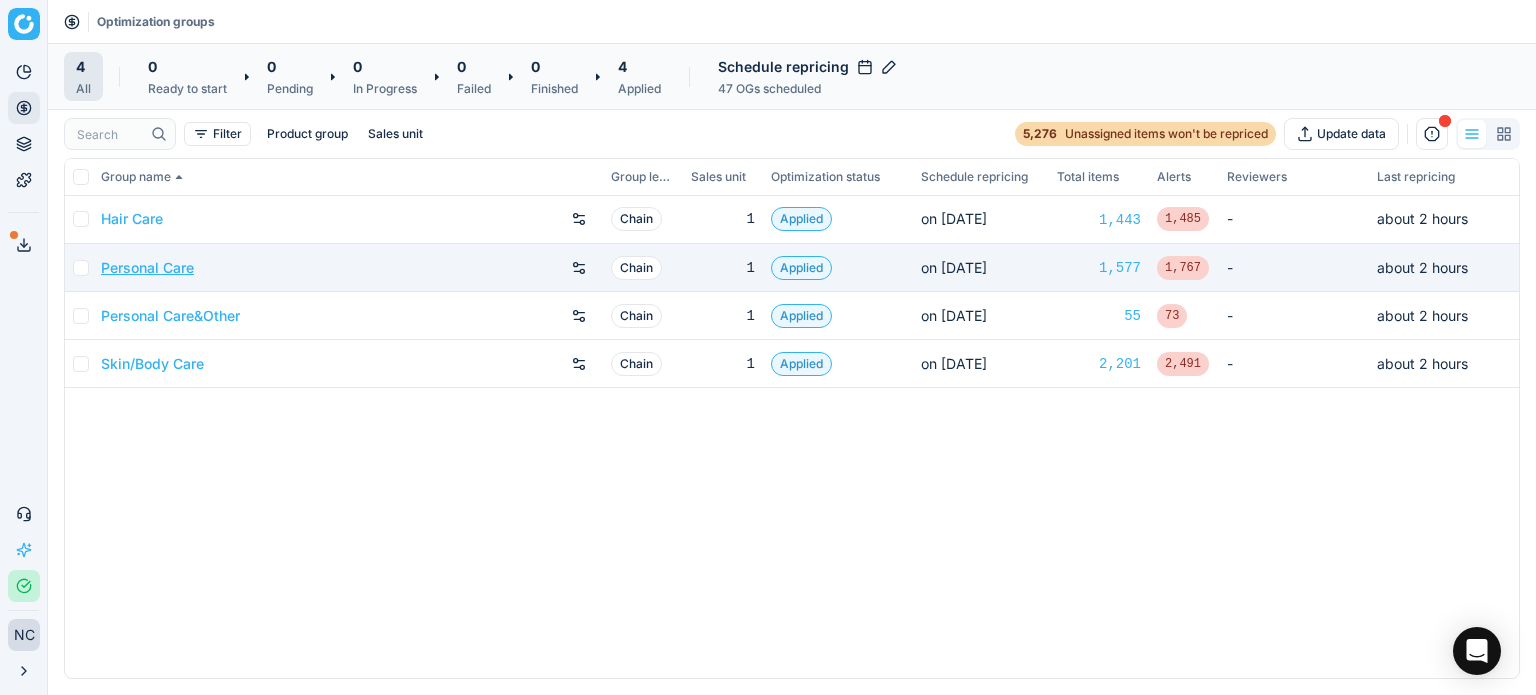 click on "Personal Care" at bounding box center (147, 268) 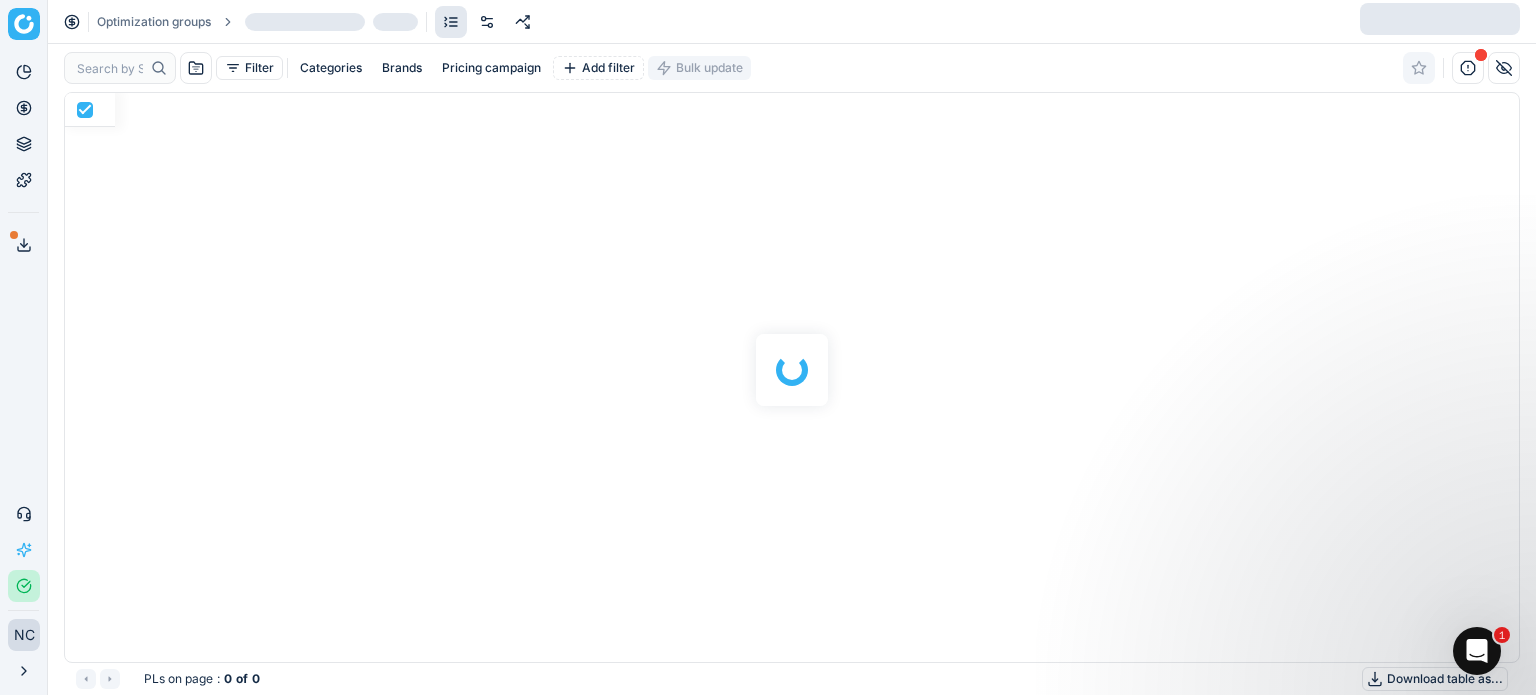 scroll, scrollTop: 2, scrollLeft: 2, axis: both 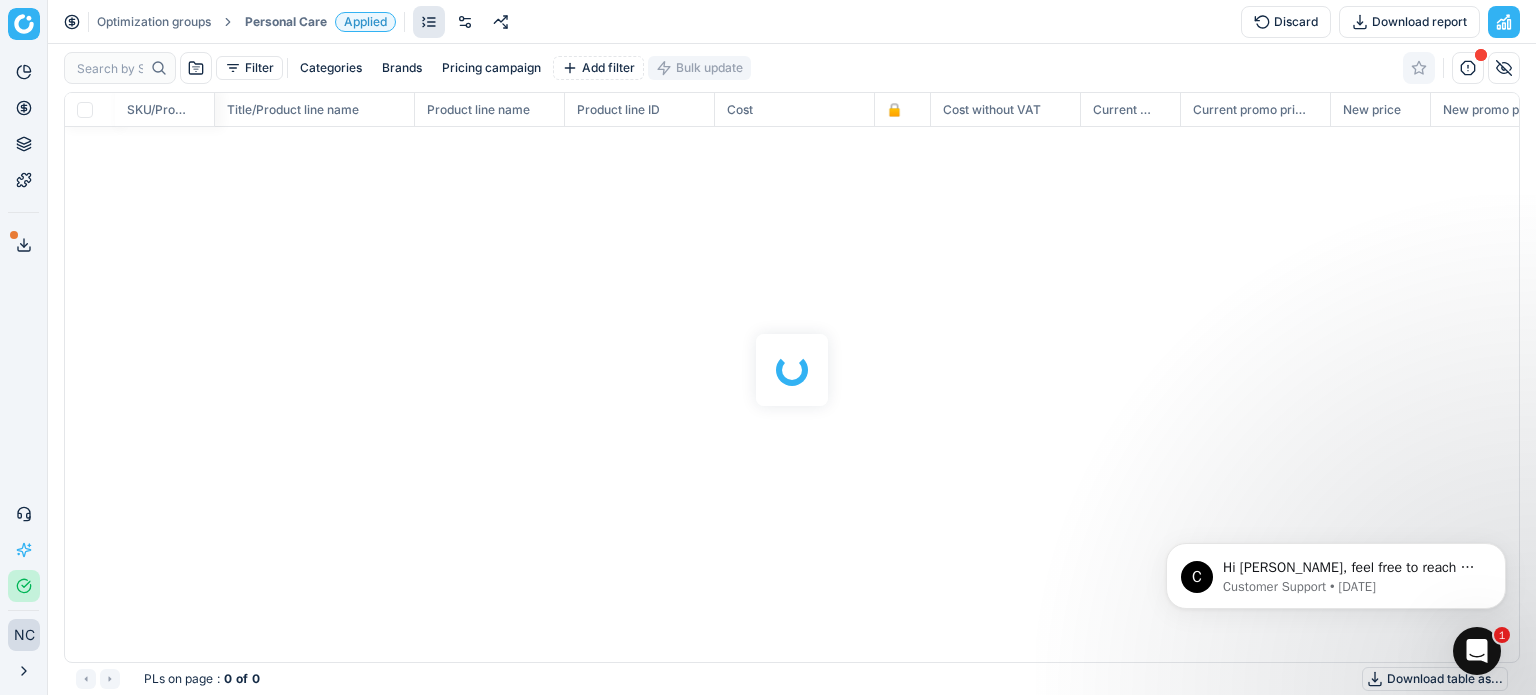 checkbox on "false" 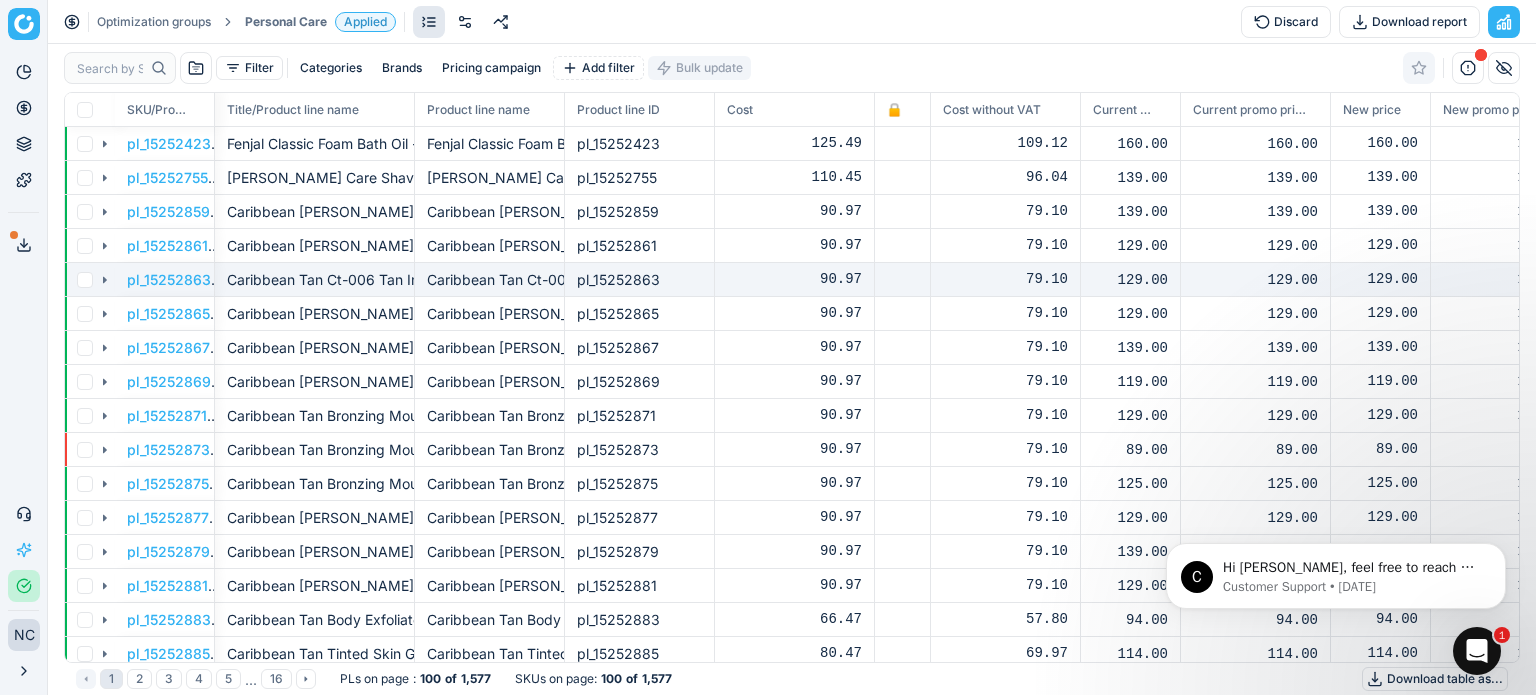 scroll, scrollTop: 539, scrollLeft: 1424, axis: both 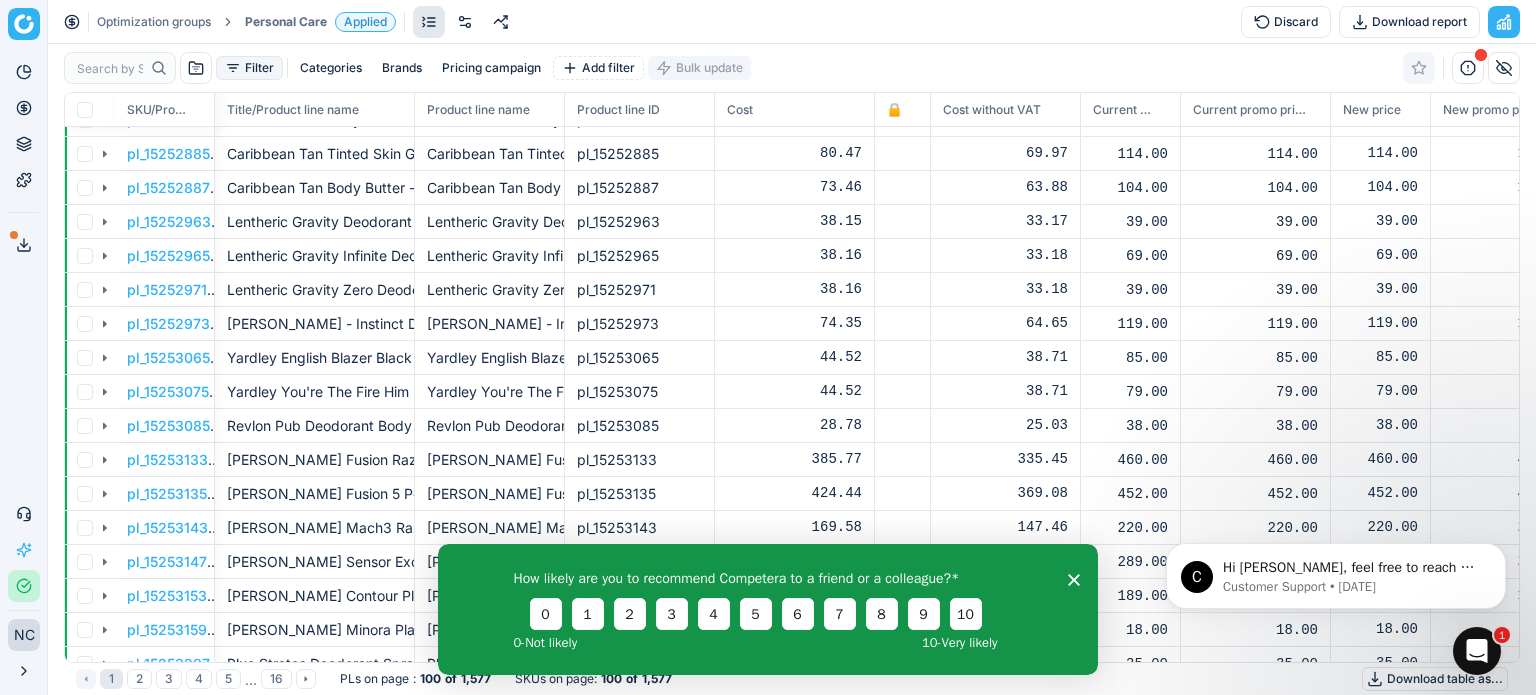 click on "Filter" at bounding box center [249, 68] 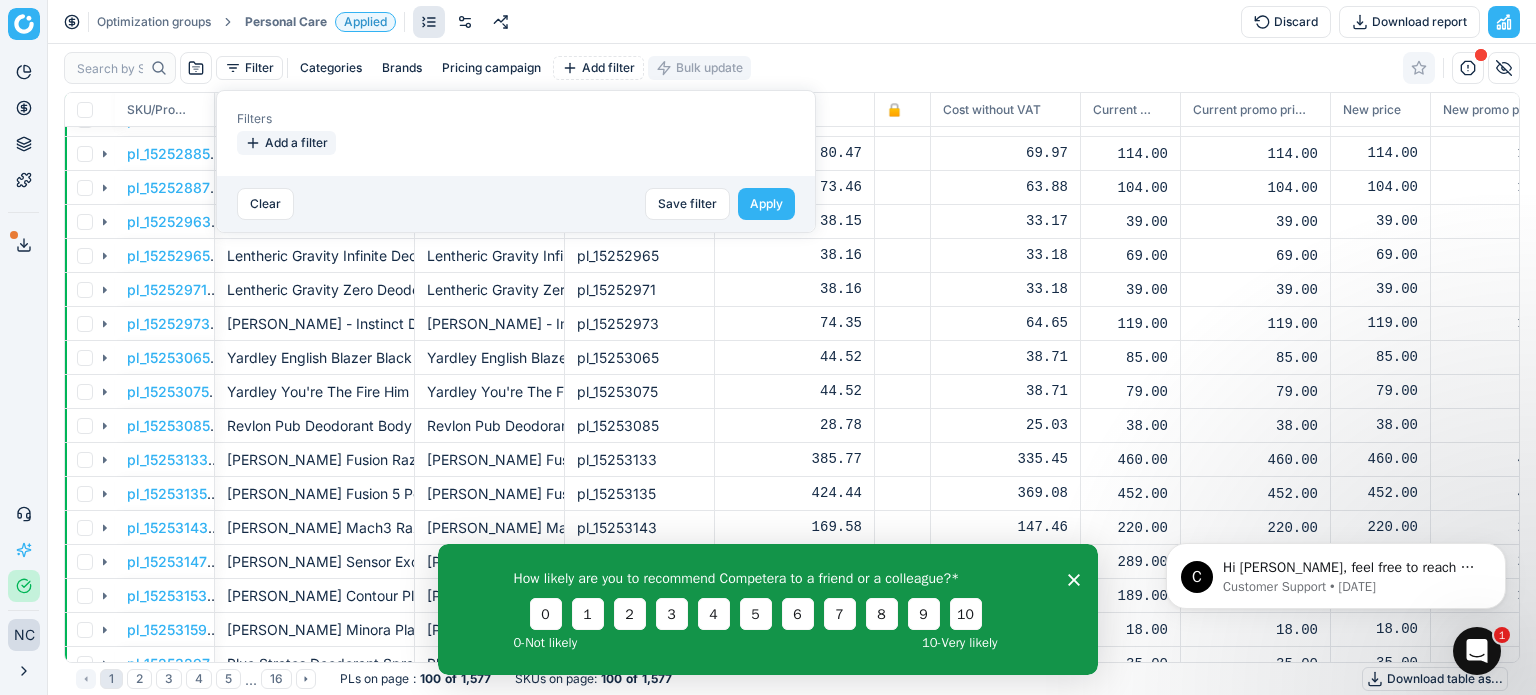 click on "Add a filter" at bounding box center (286, 143) 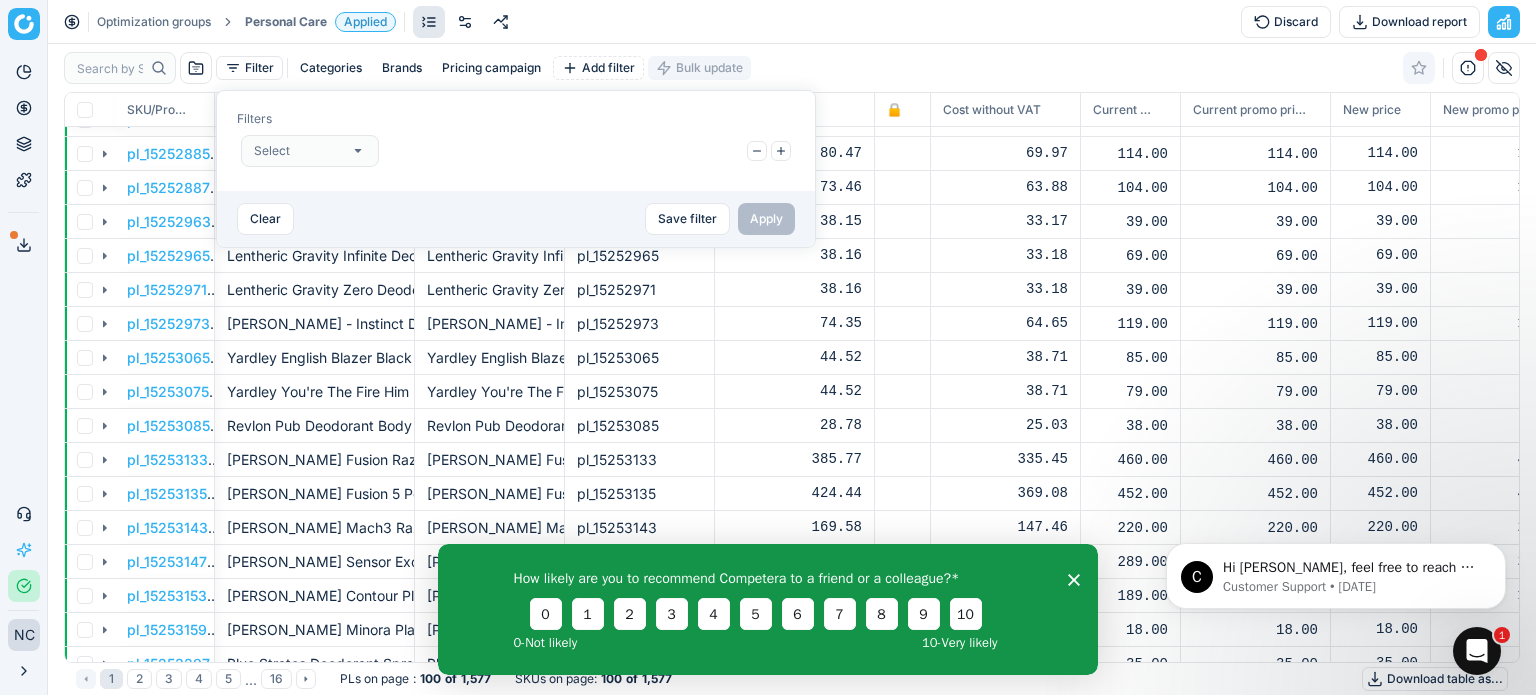 click on "Select" at bounding box center (310, 151) 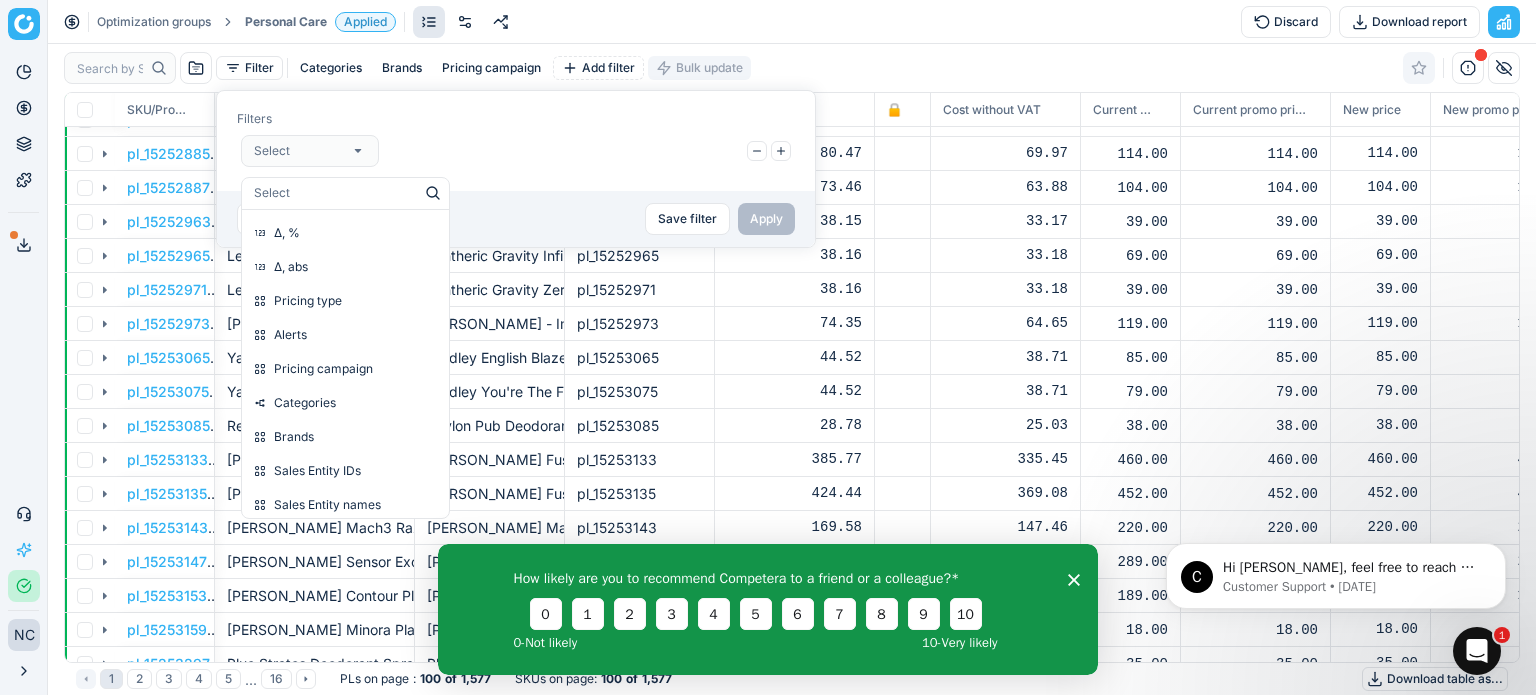 scroll, scrollTop: 500, scrollLeft: 0, axis: vertical 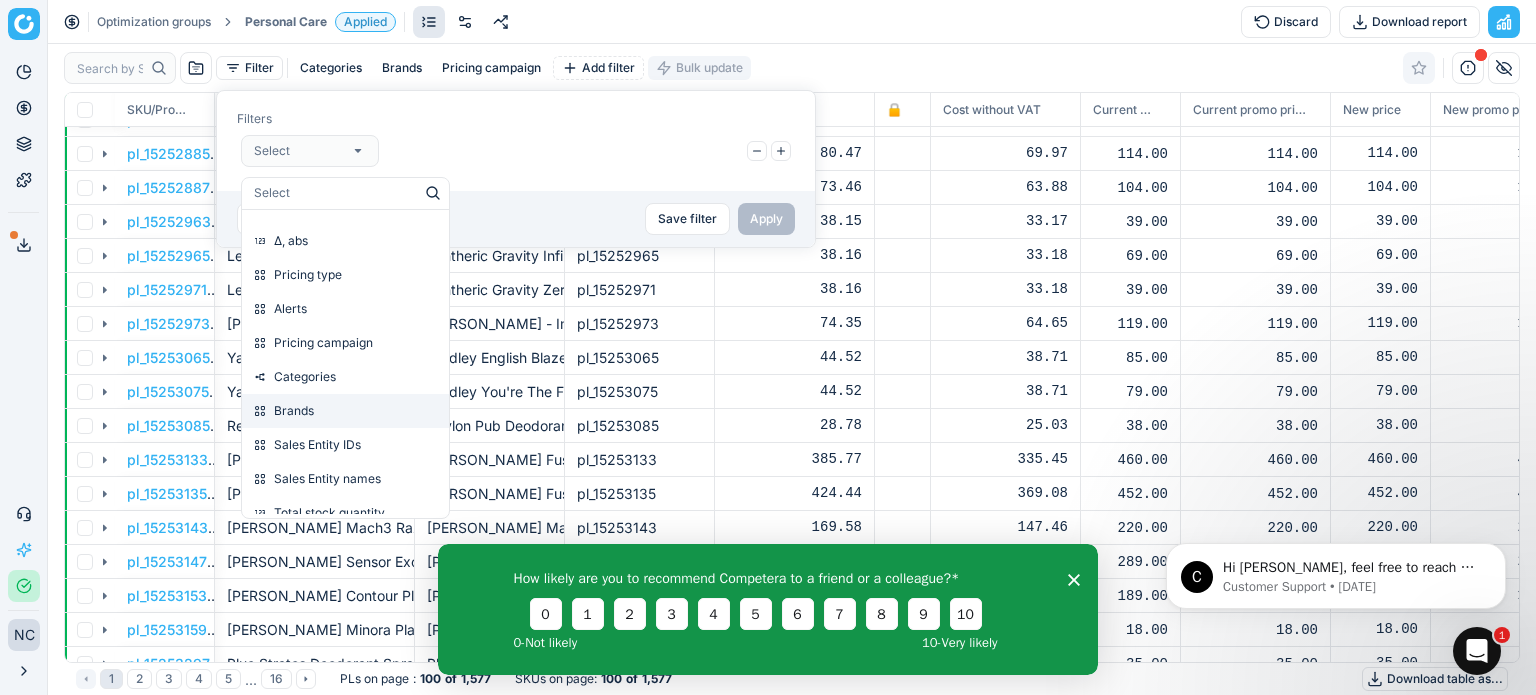 click on "Brands" at bounding box center [294, 411] 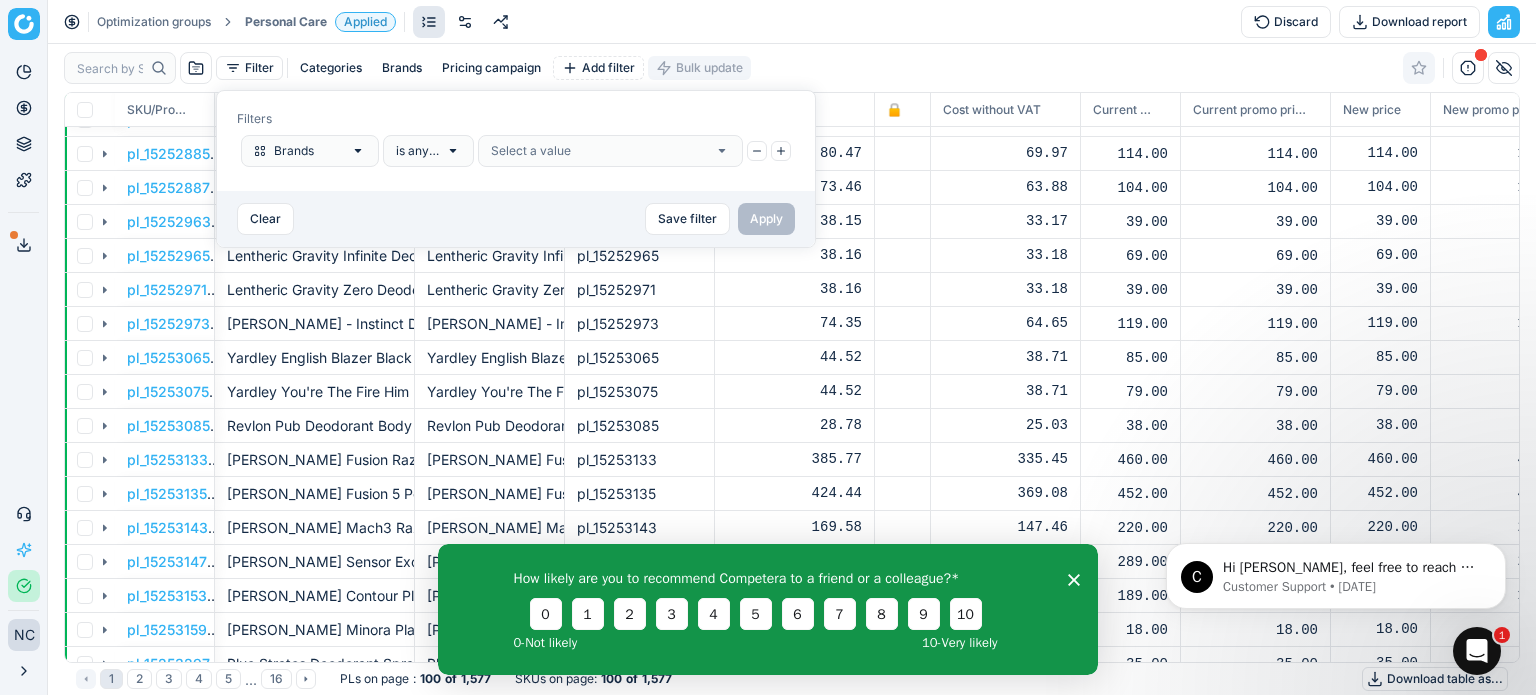 click on "Select a value" at bounding box center (610, 151) 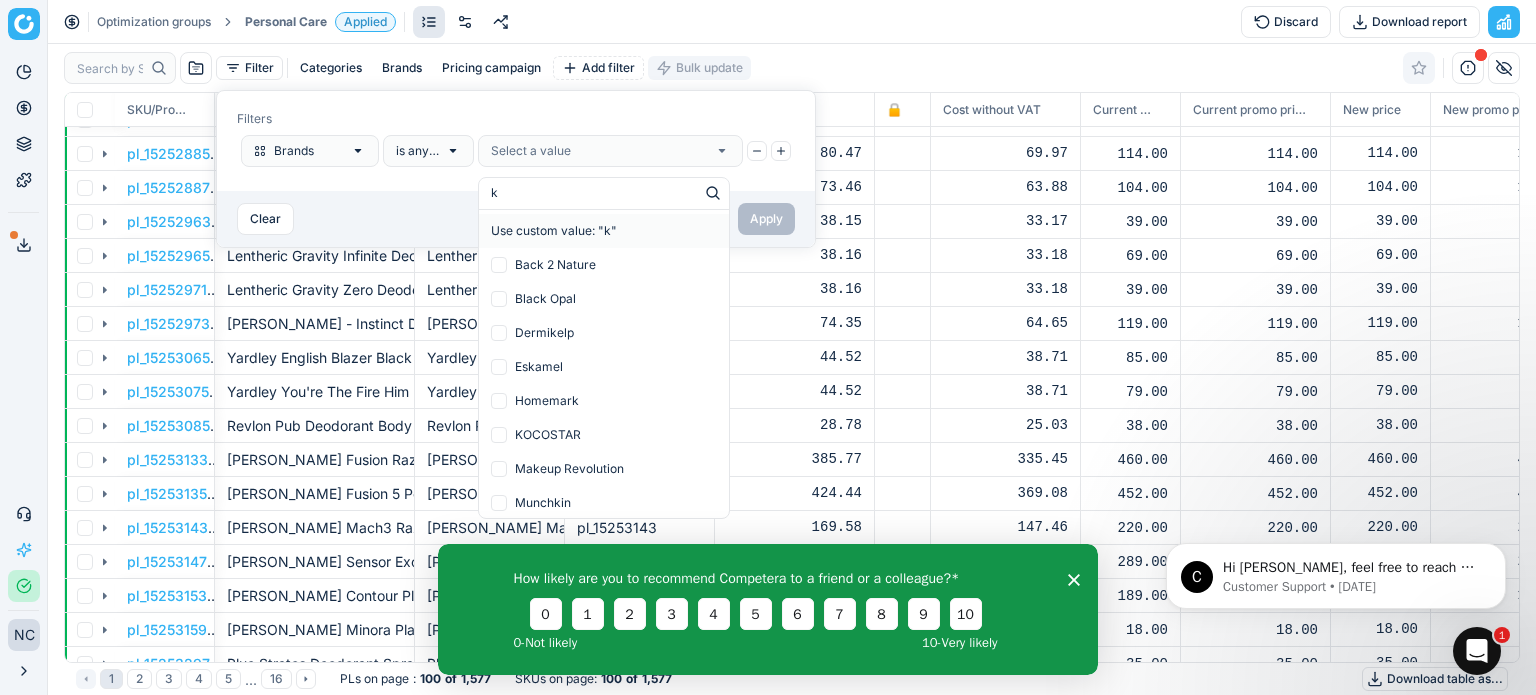 type on "k" 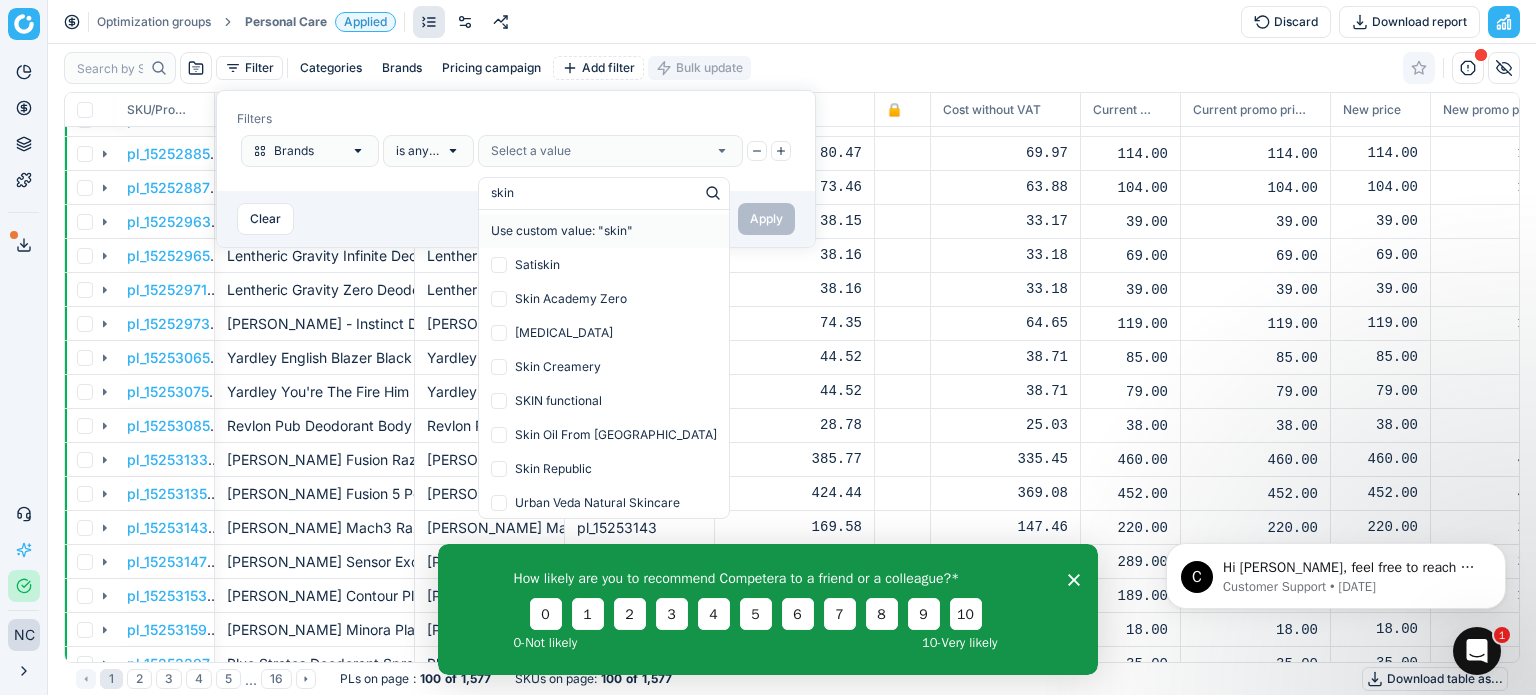 type on "skin" 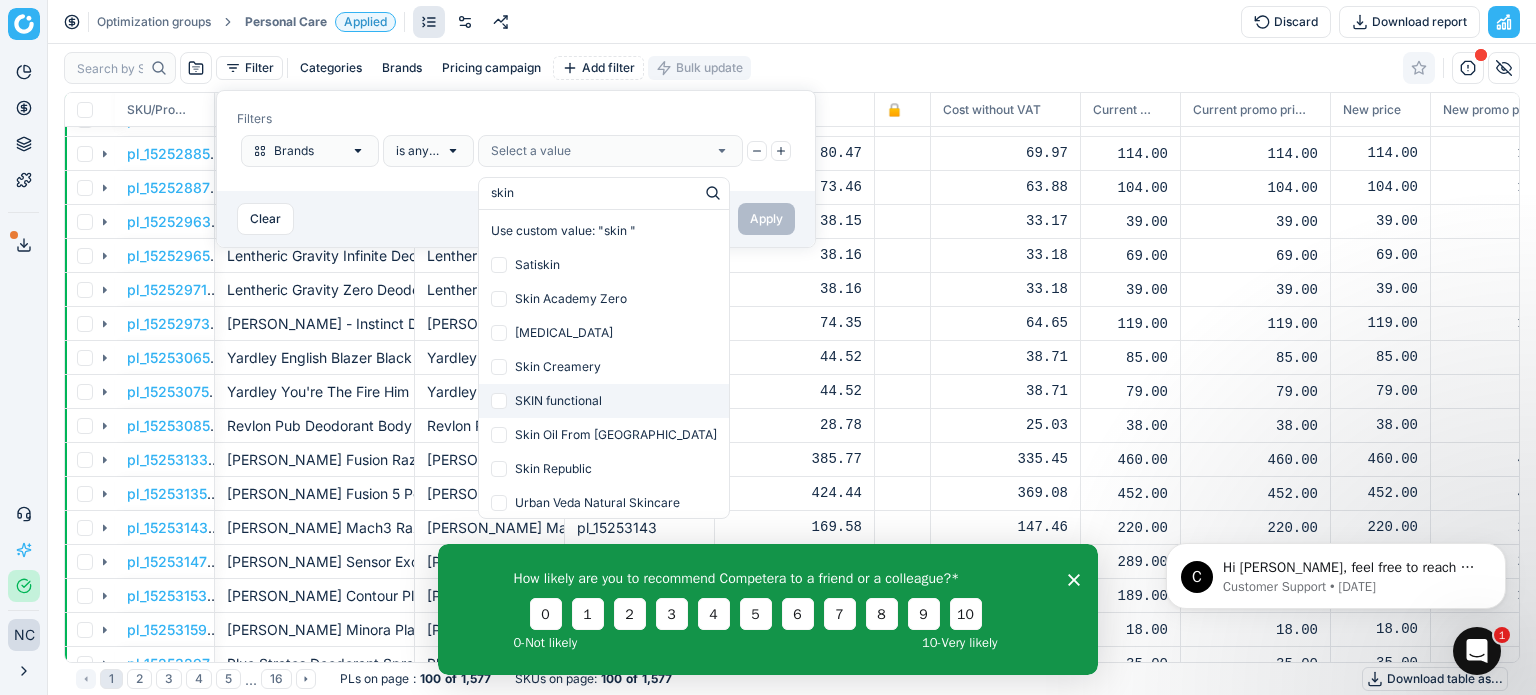click on "SKIN functional" at bounding box center (616, 401) 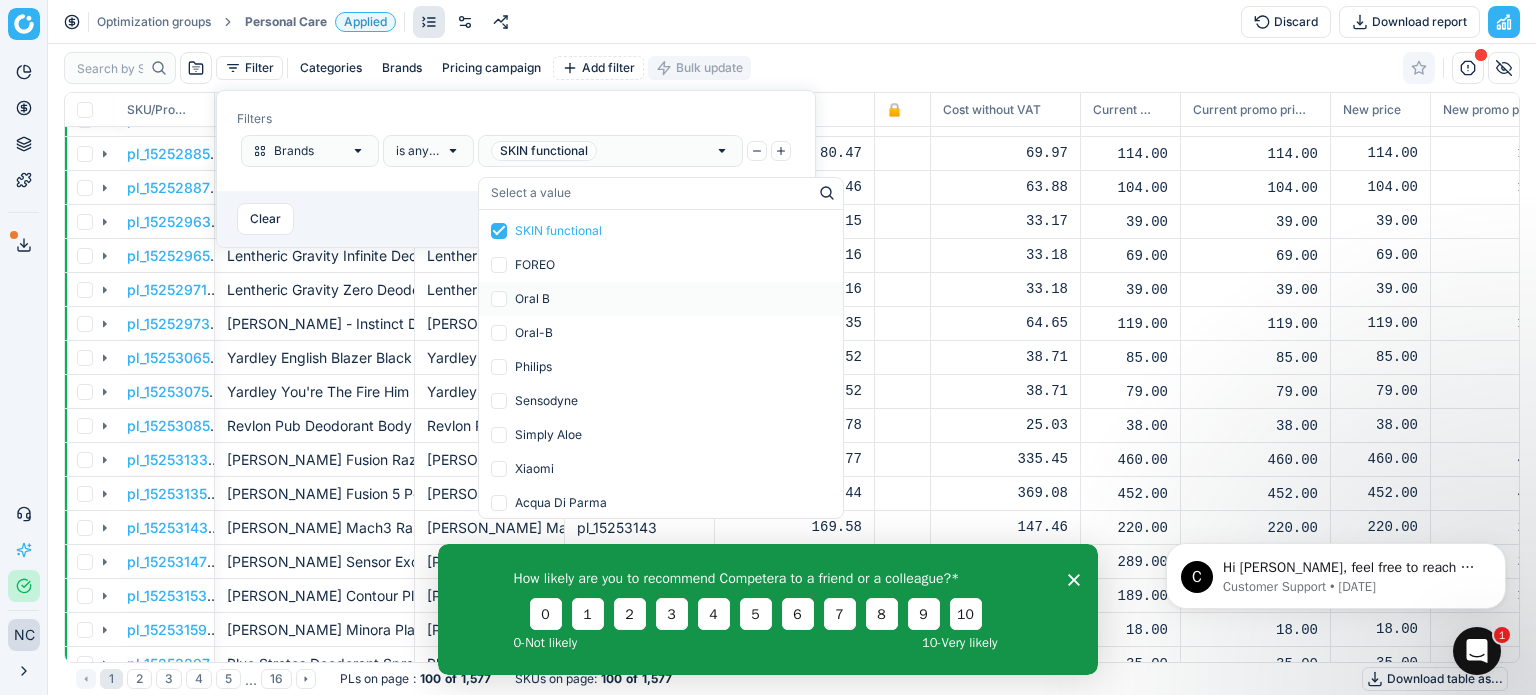 click on "Apply" at bounding box center (766, 219) 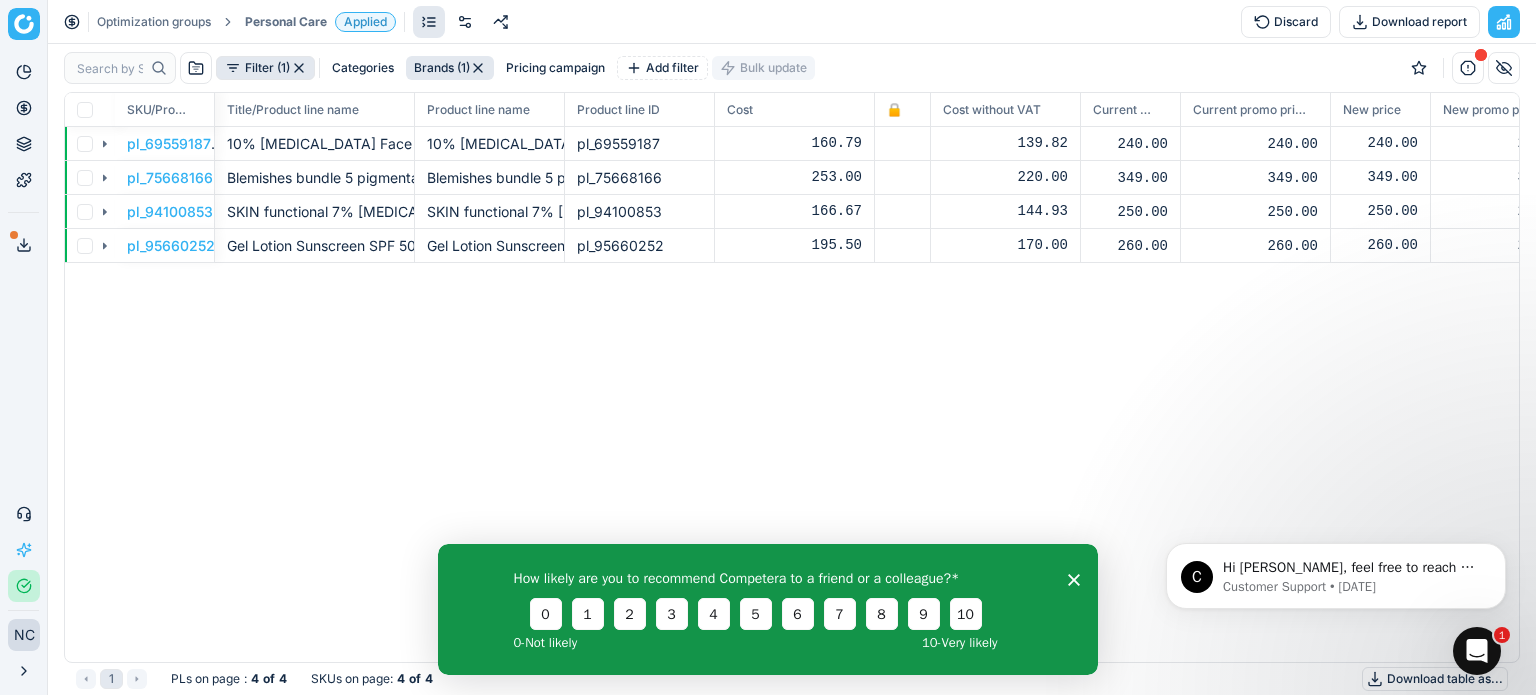 scroll, scrollTop: 2, scrollLeft: 2, axis: both 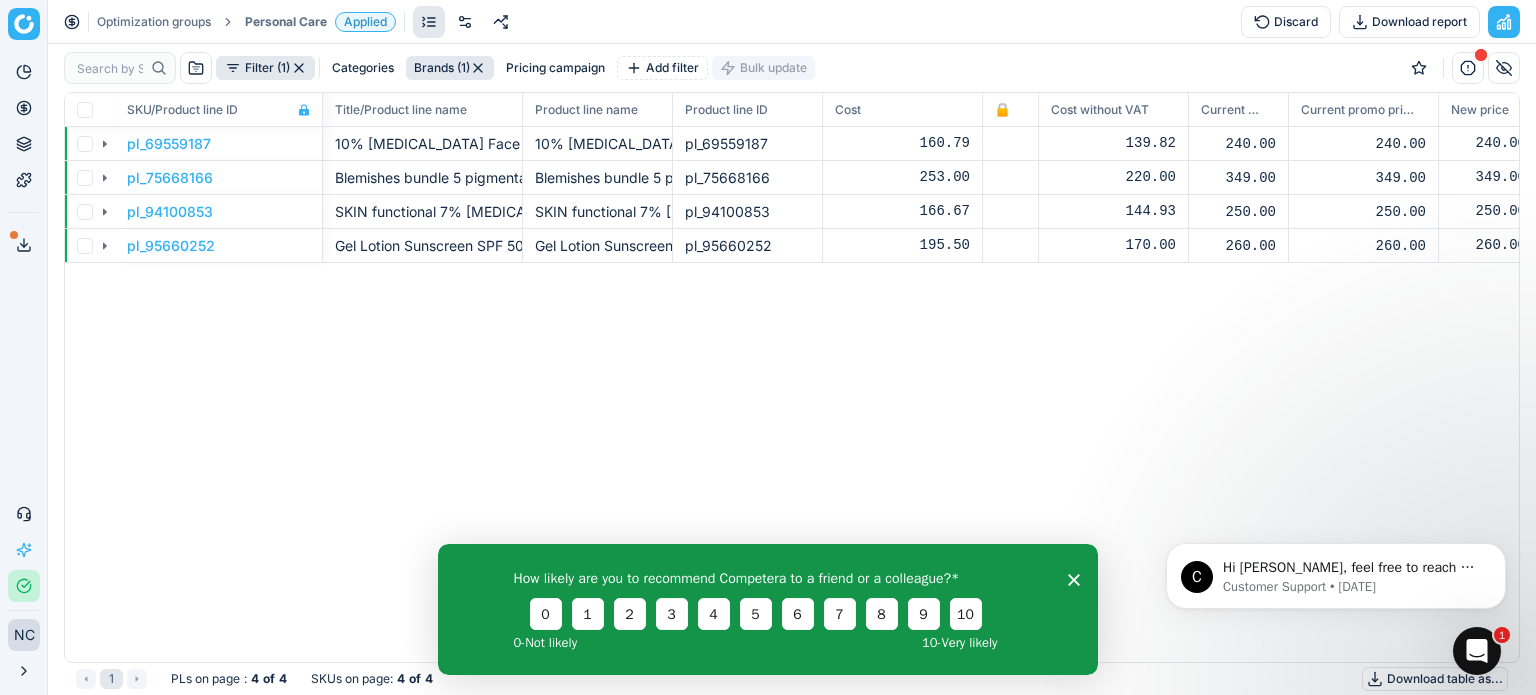 drag, startPoint x: 212, startPoint y: 100, endPoint x: 320, endPoint y: 101, distance: 108.00463 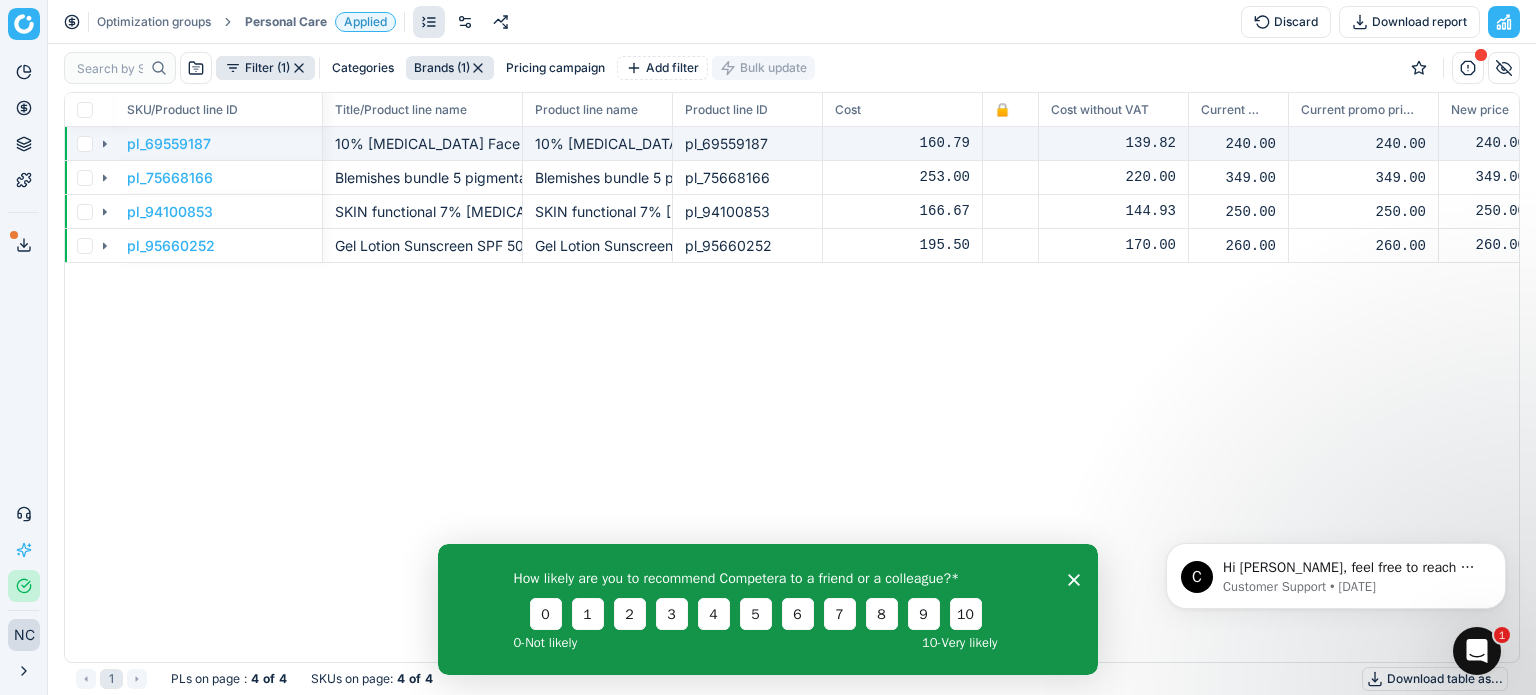 click on "pl_69559187" at bounding box center [219, 144] 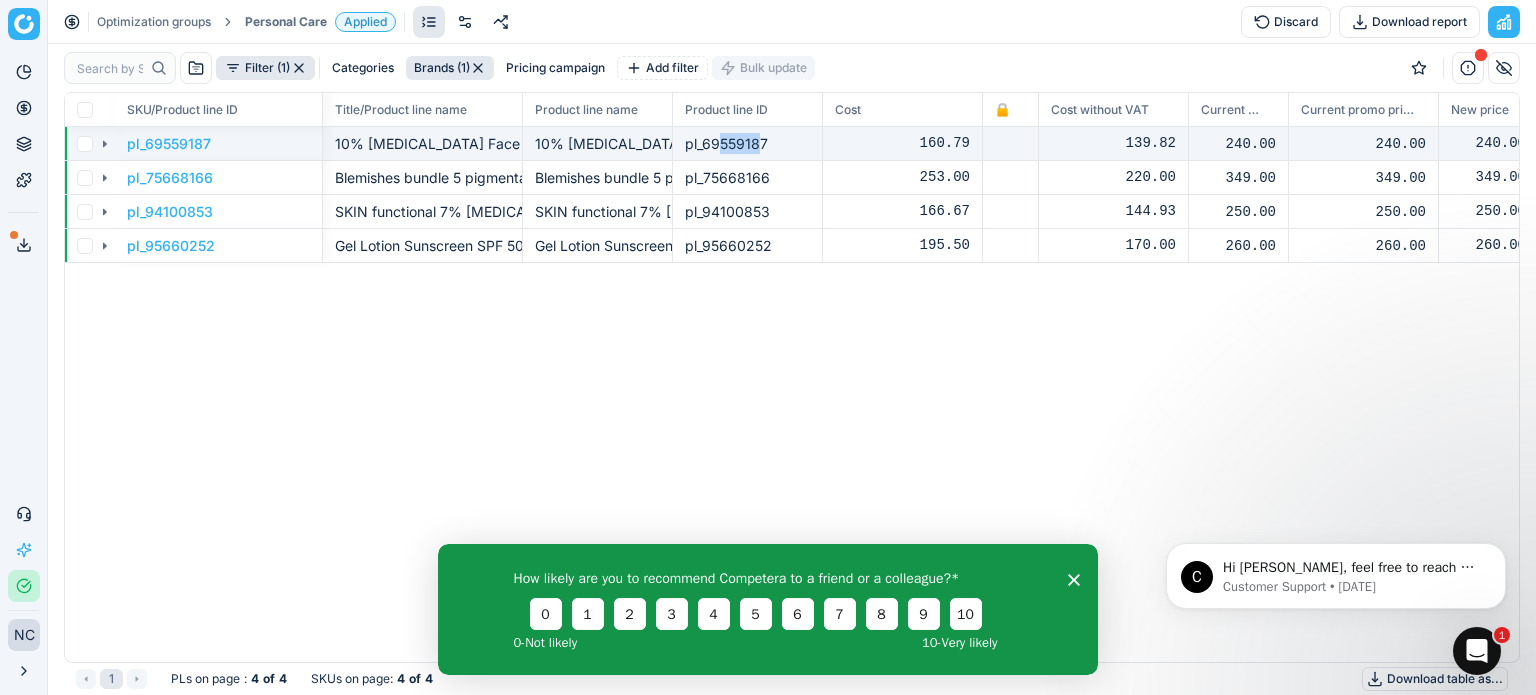 drag, startPoint x: 763, startPoint y: 139, endPoint x: 717, endPoint y: 139, distance: 46 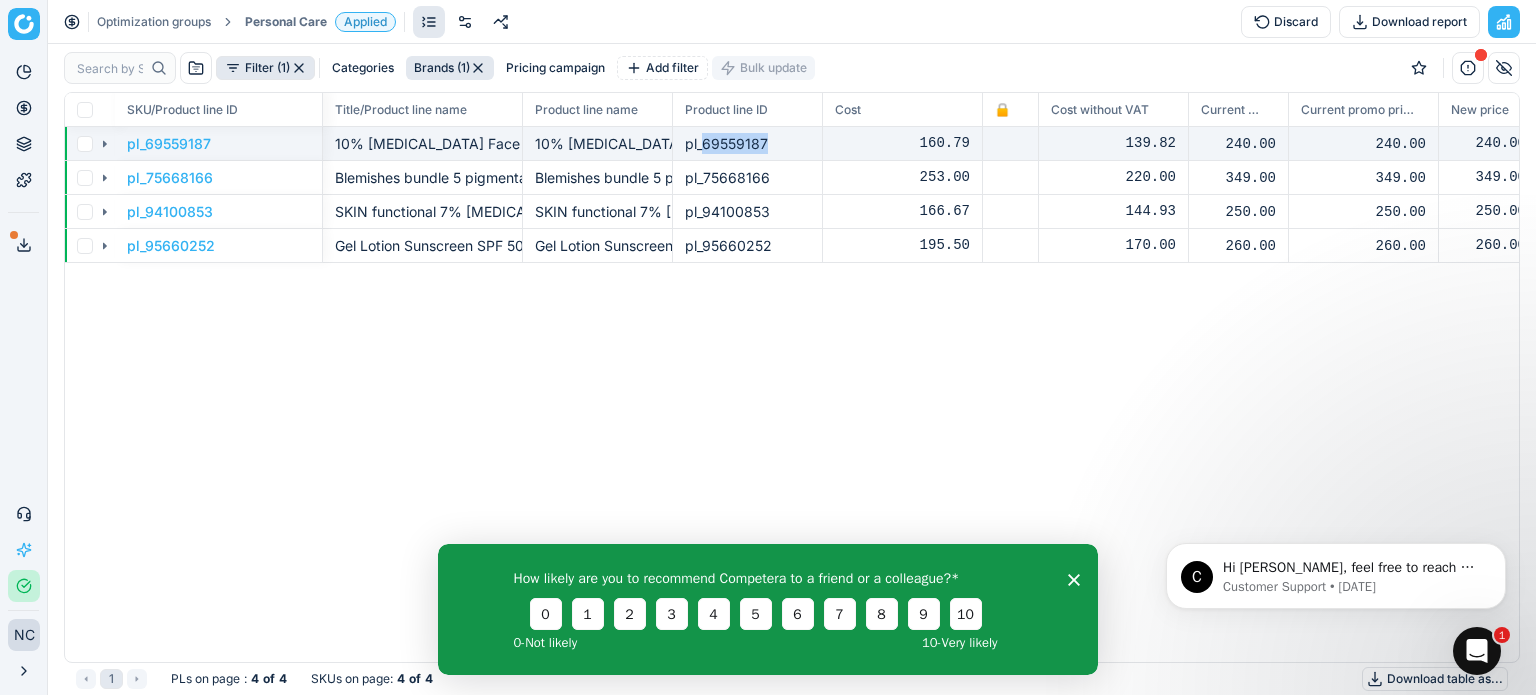 drag, startPoint x: 704, startPoint y: 141, endPoint x: 786, endPoint y: 143, distance: 82.02438 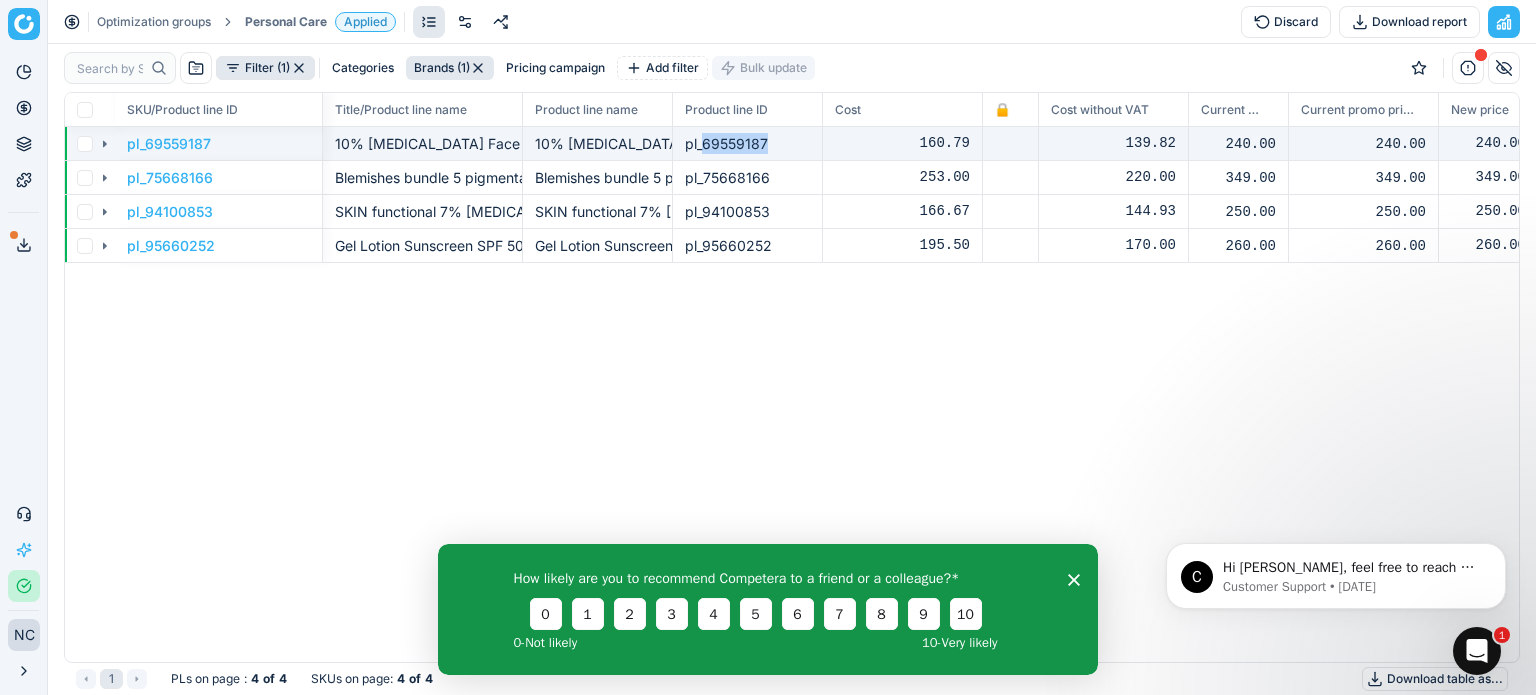 copy on "69559187" 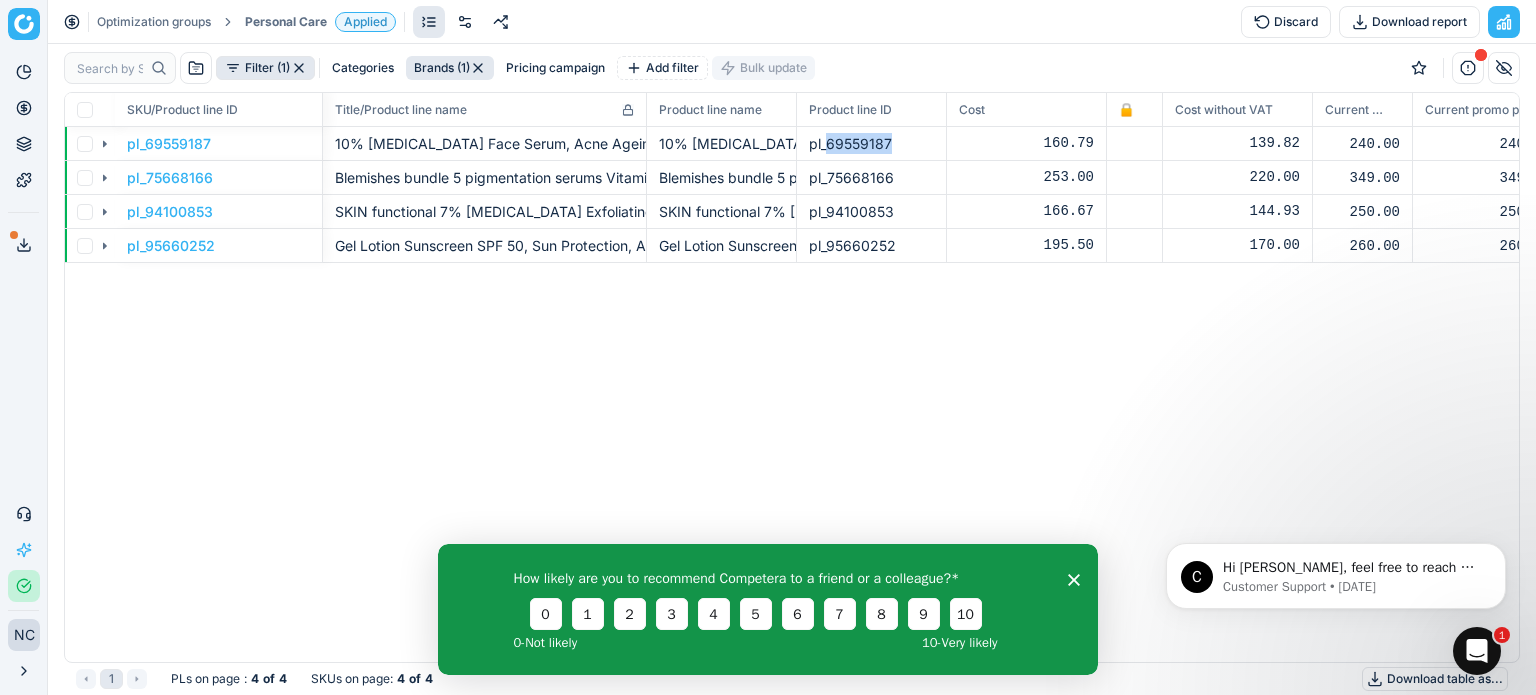drag, startPoint x: 517, startPoint y: 97, endPoint x: 641, endPoint y: 121, distance: 126.30122 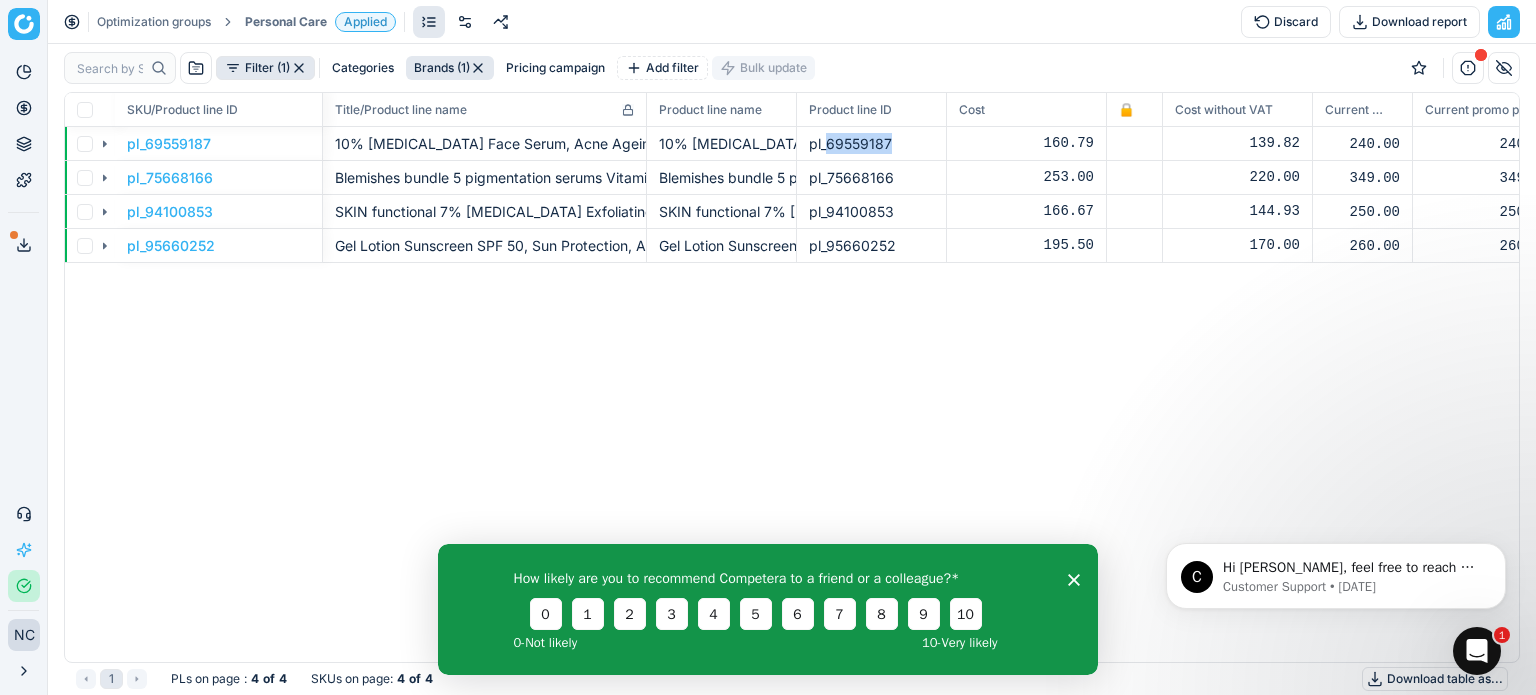 click at bounding box center (644, 109) 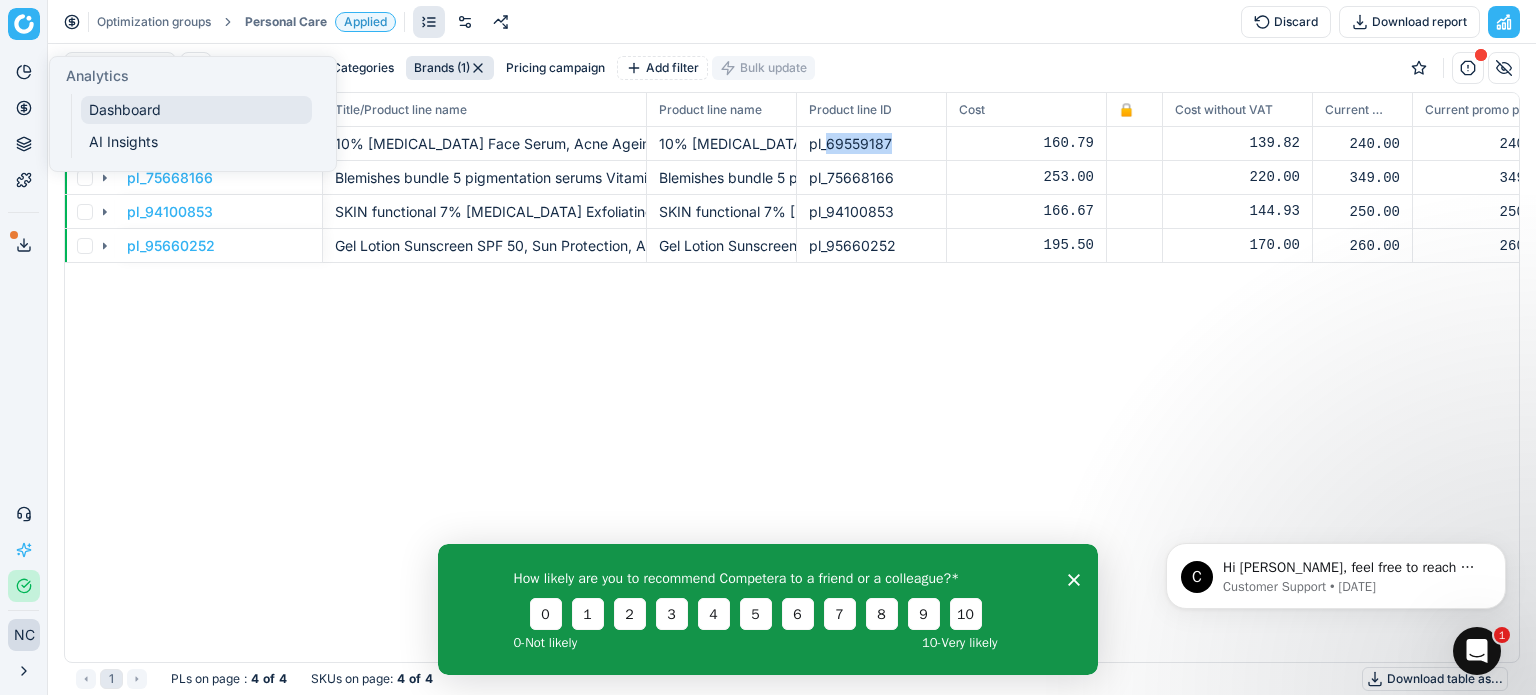 click on "Dashboard" at bounding box center (196, 110) 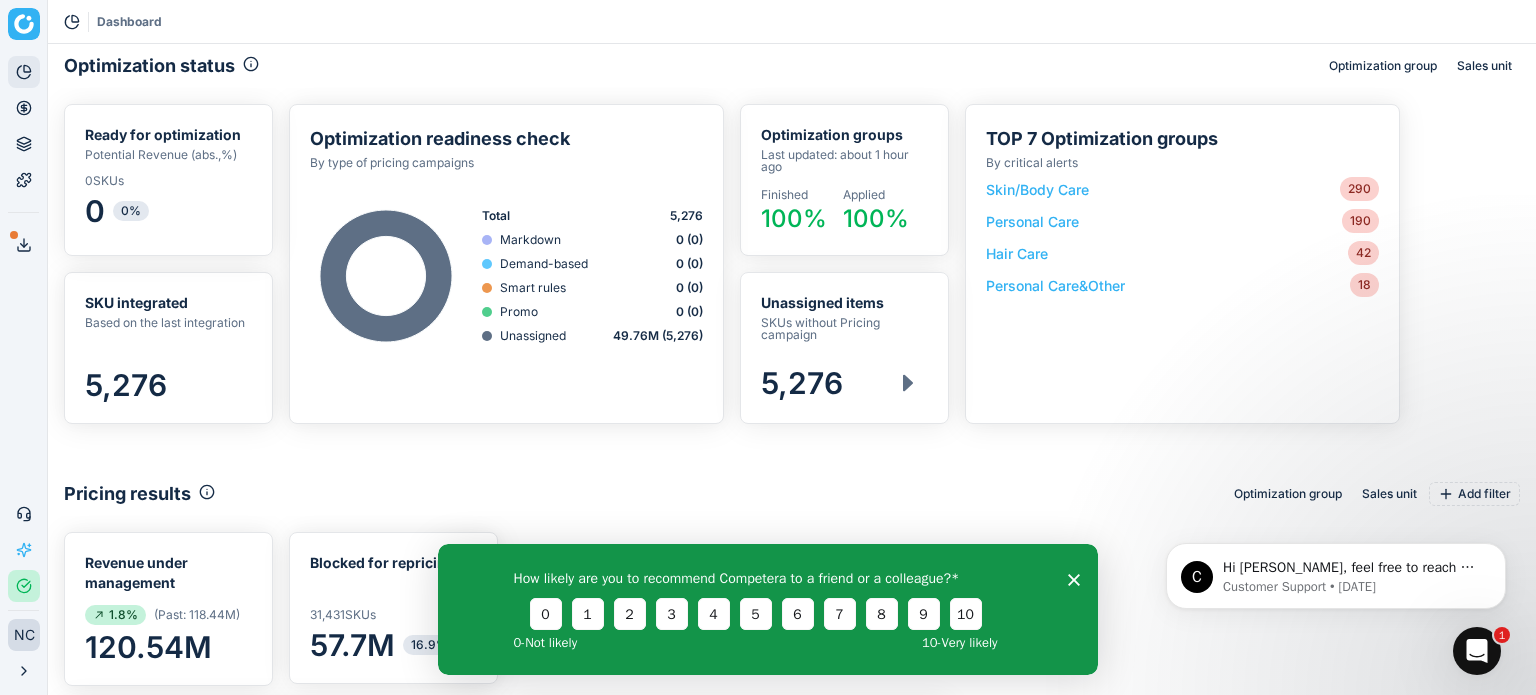 scroll, scrollTop: 2, scrollLeft: 2, axis: both 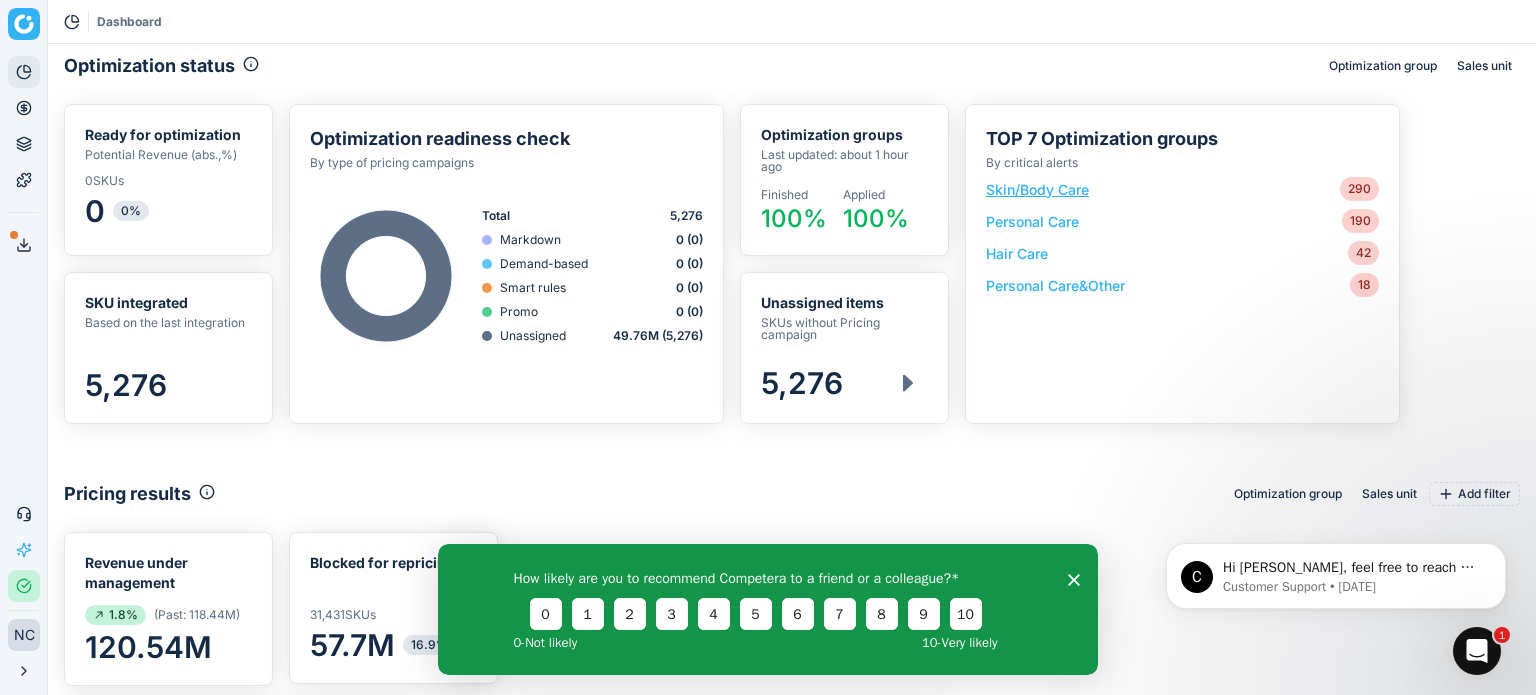 click on "Skin/Body Care" at bounding box center [1037, 189] 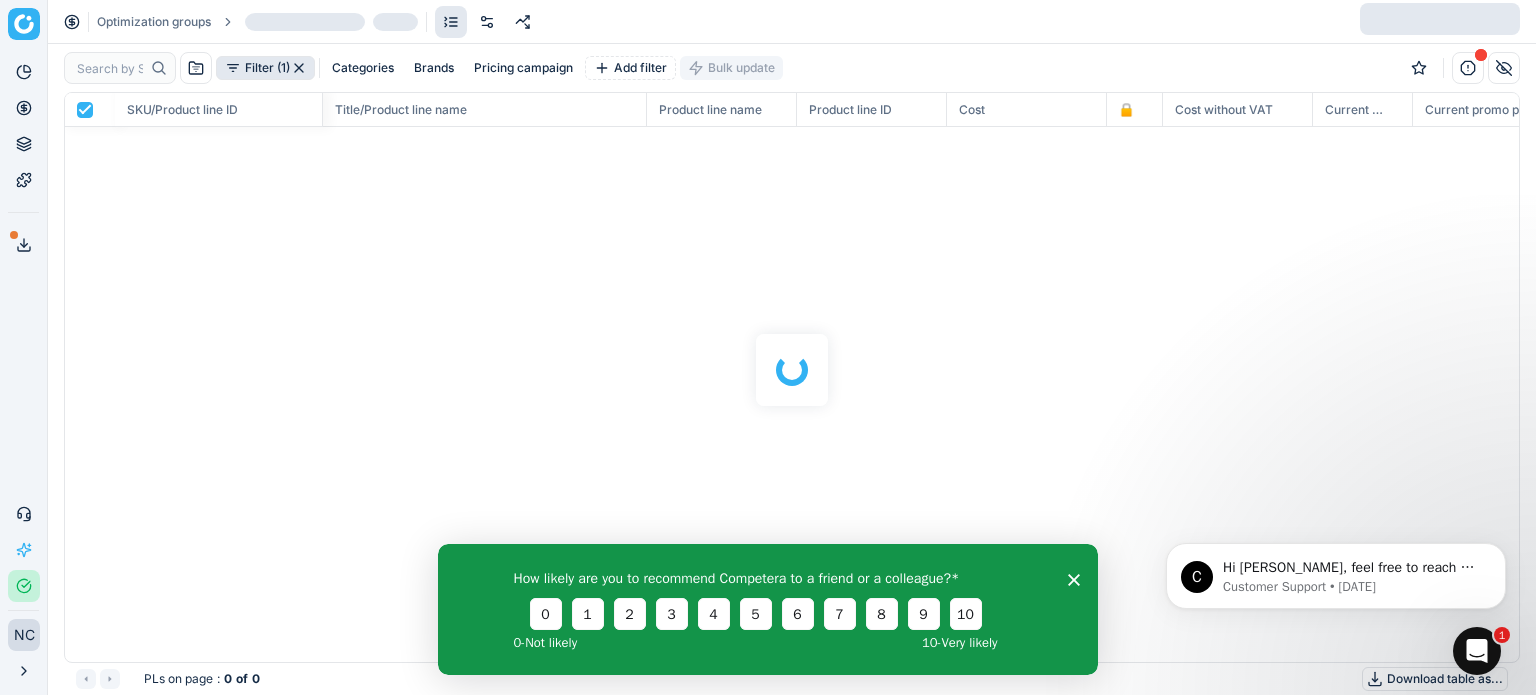 scroll, scrollTop: 2, scrollLeft: 2, axis: both 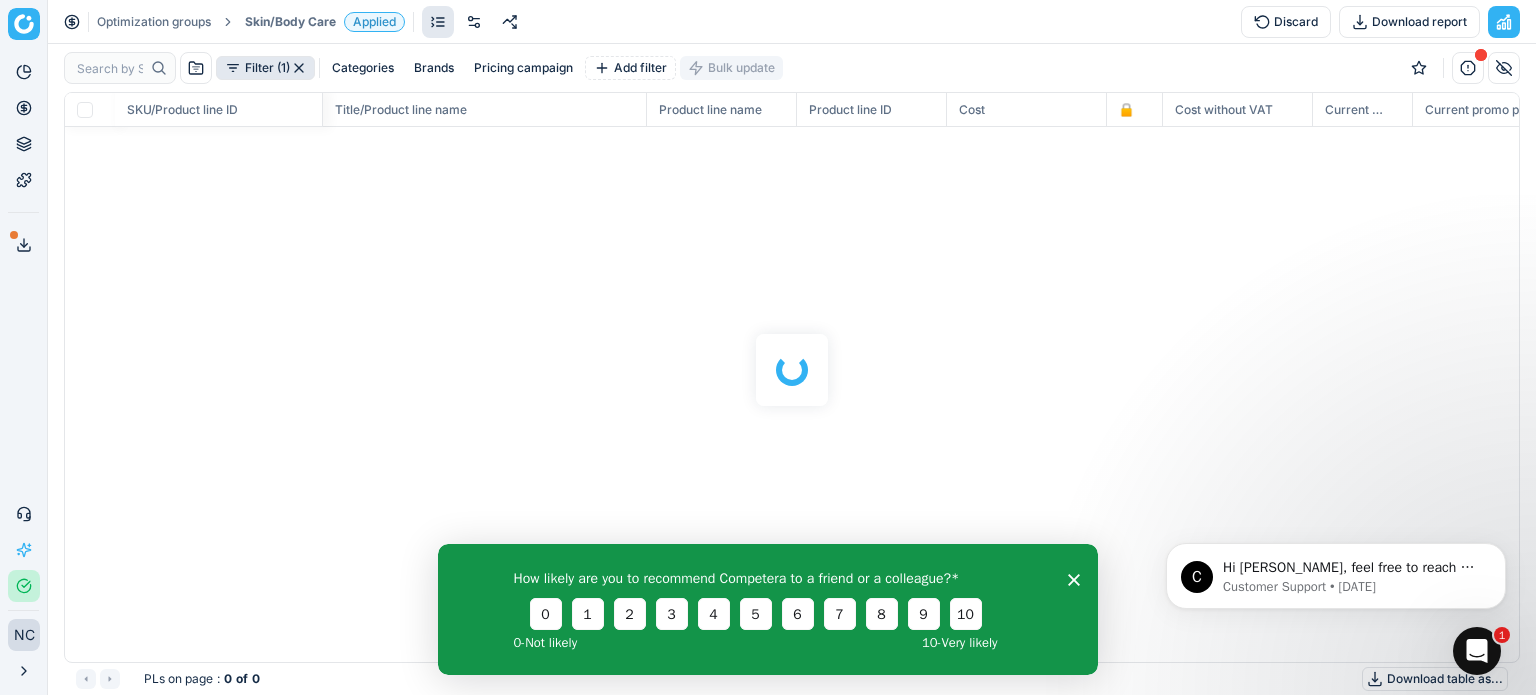 checkbox on "false" 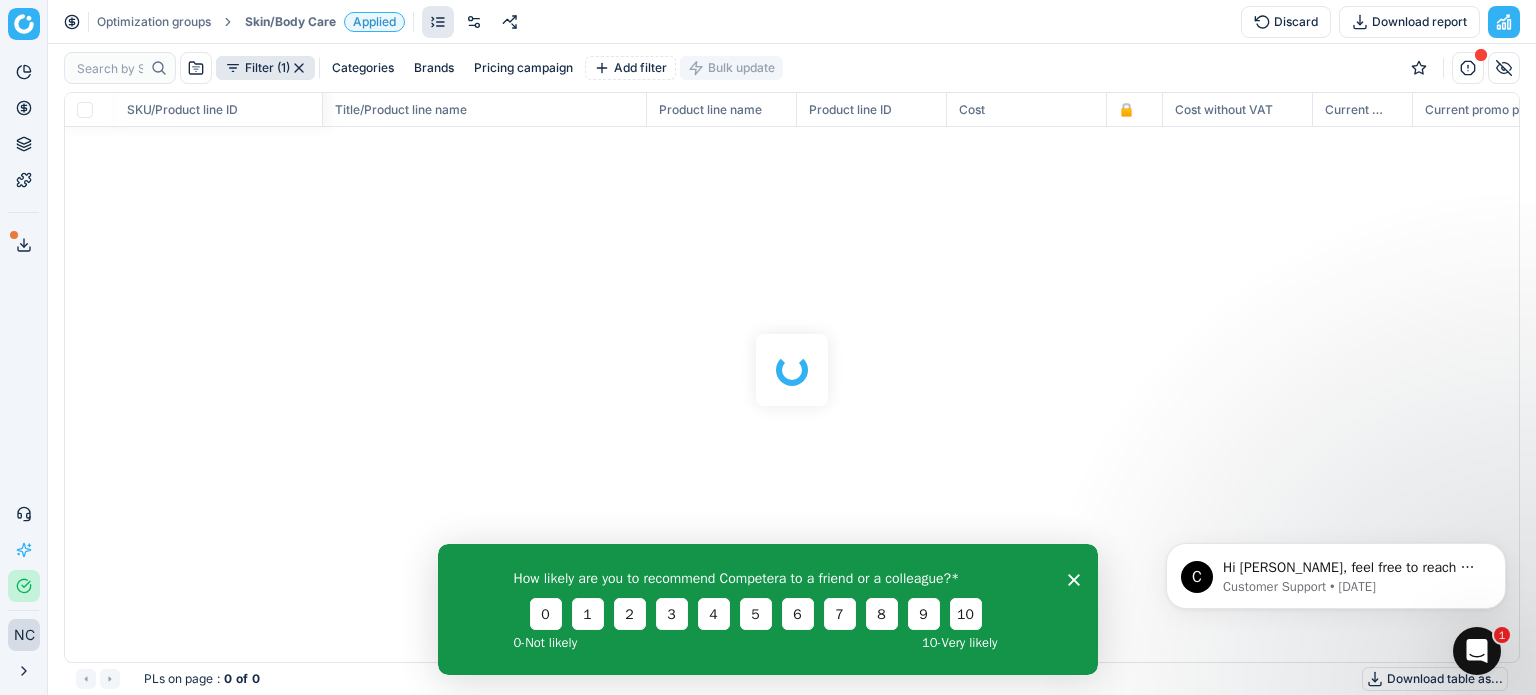 scroll, scrollTop: 539, scrollLeft: 1424, axis: both 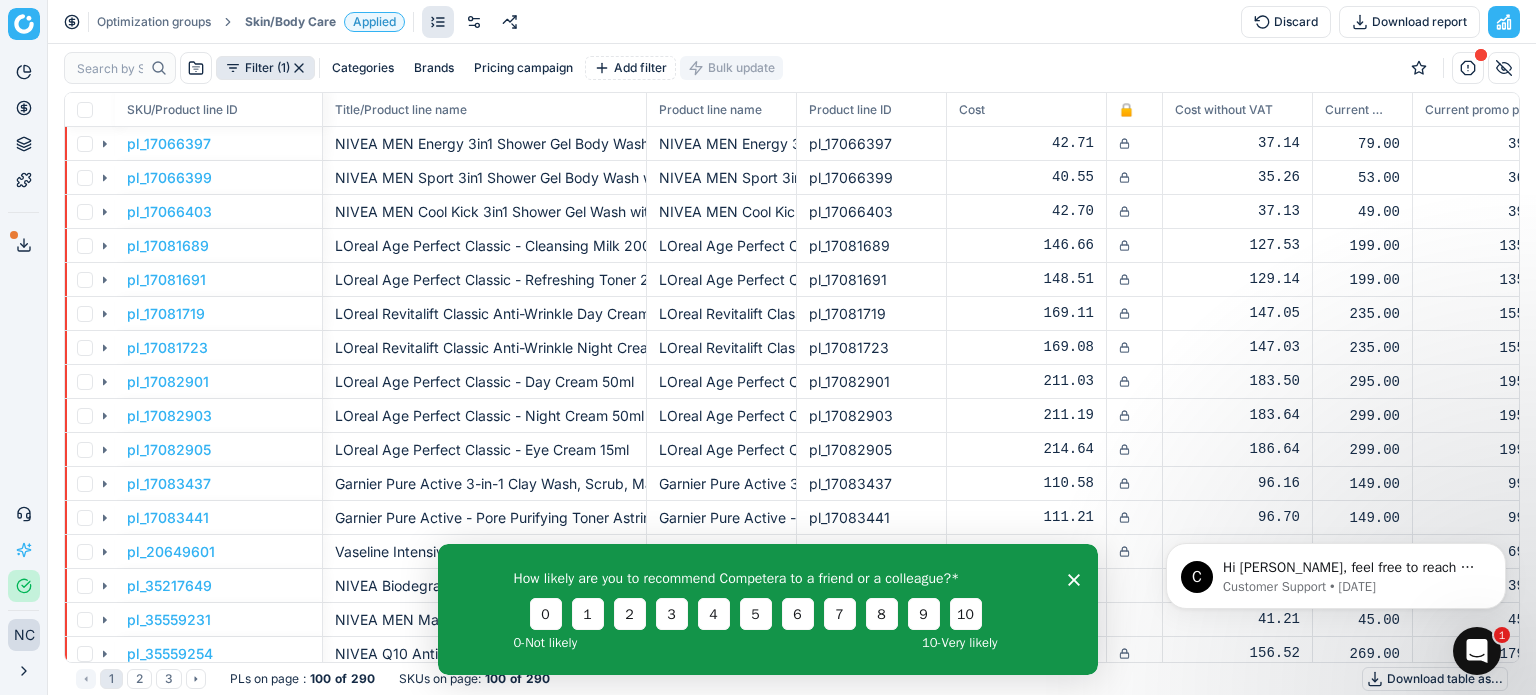 click on "Filter   (1)" at bounding box center [265, 68] 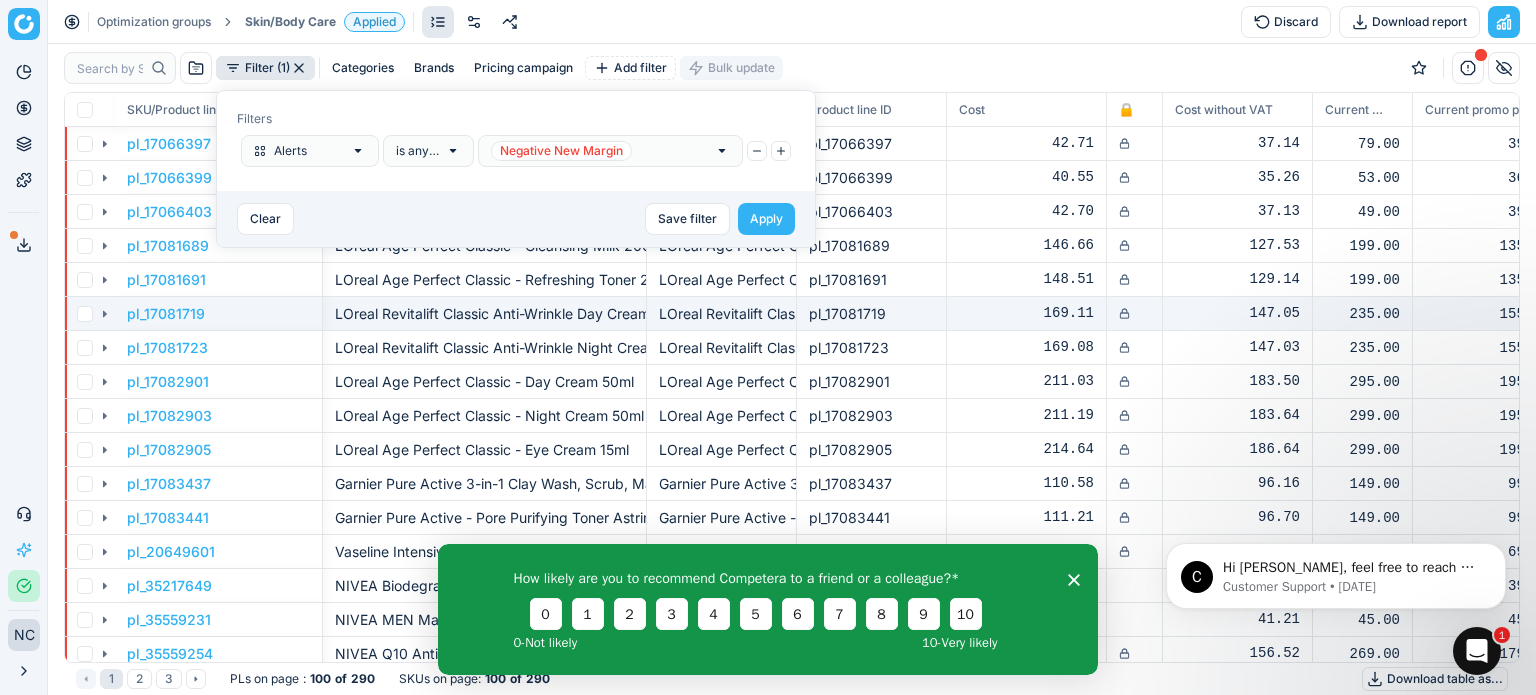 click on "LOreal Revitalift Classic Anti-Wrinkle Day Cream 50ml" at bounding box center [484, 313] 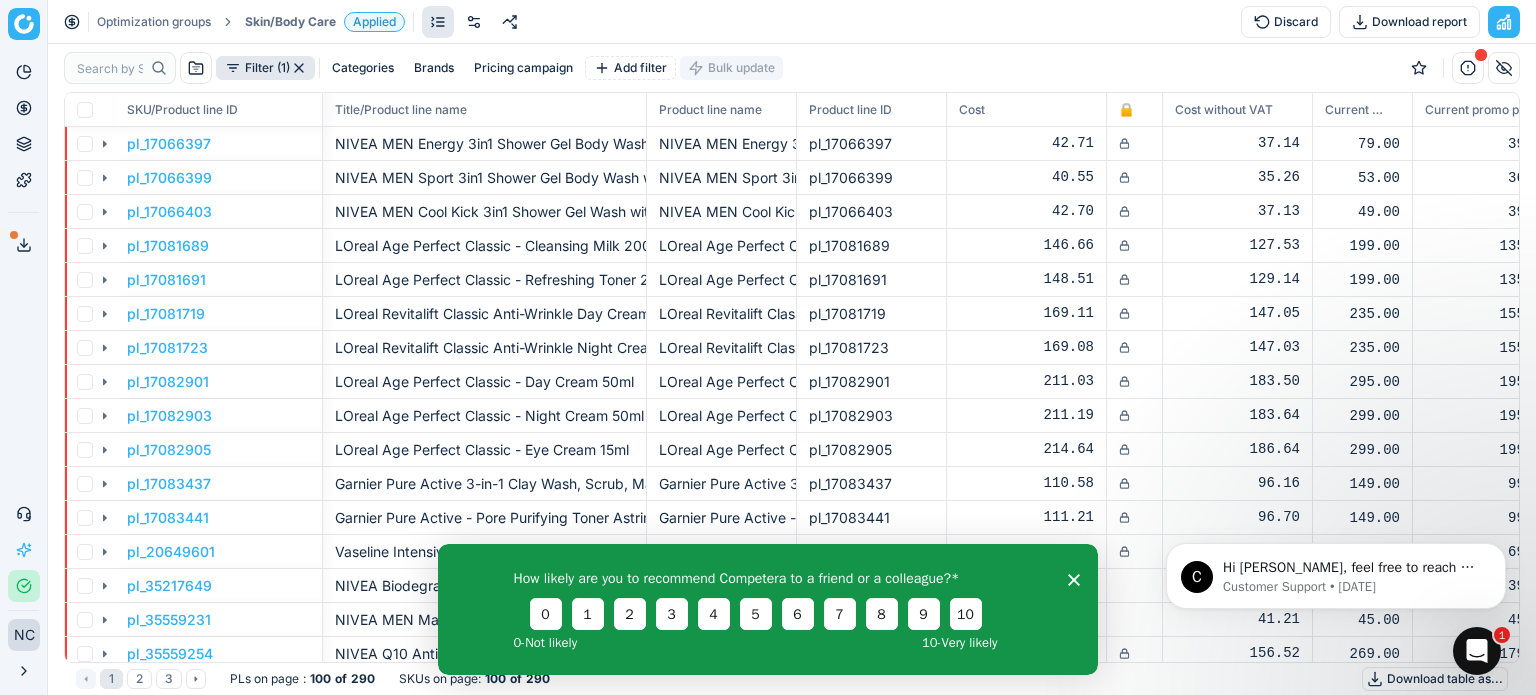 click 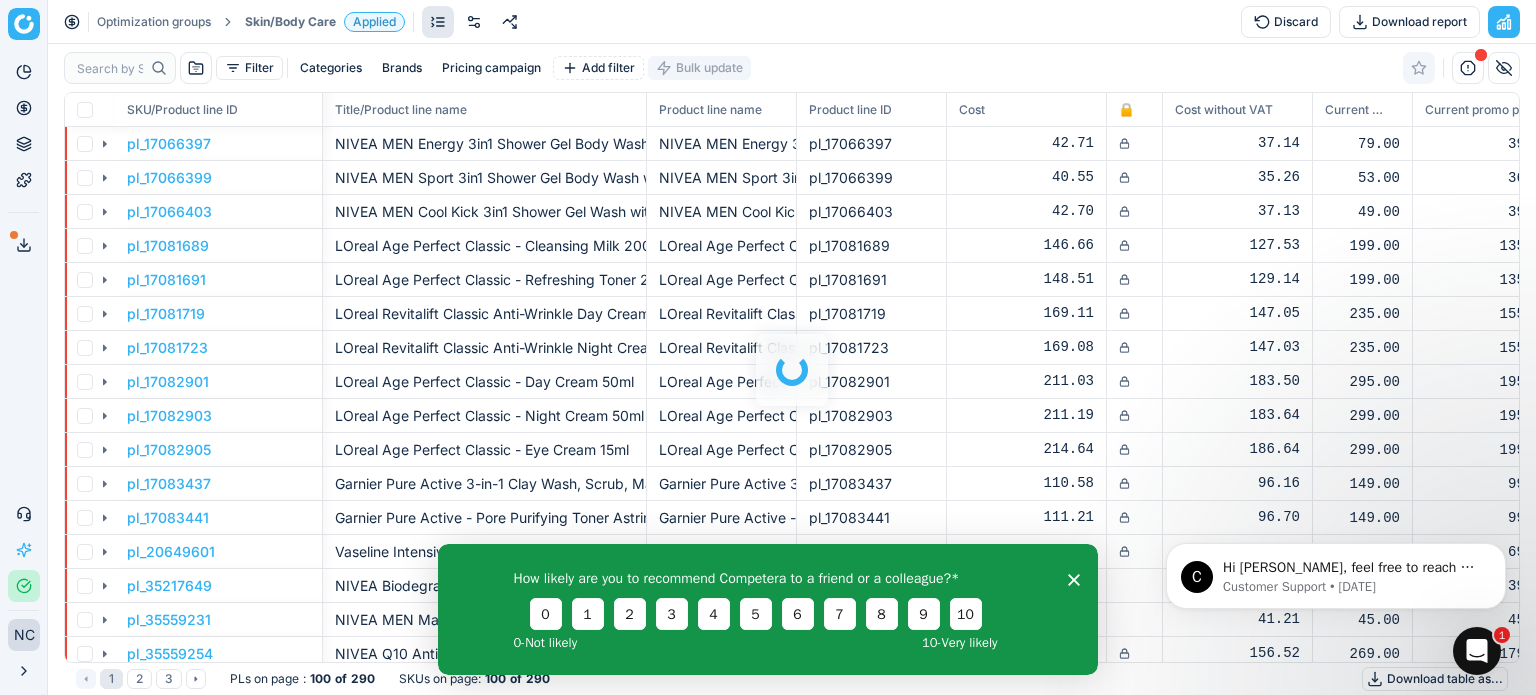click at bounding box center [792, 369] 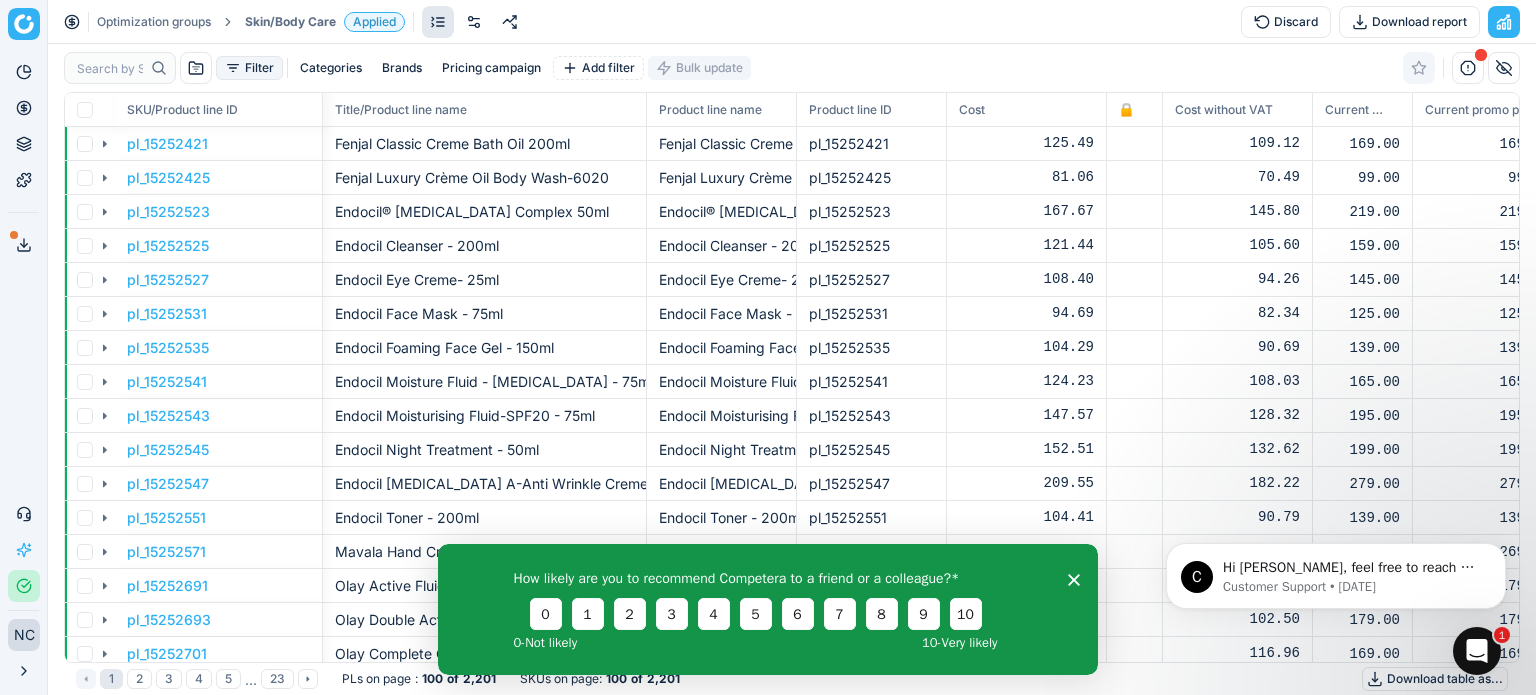 click on "Filter" at bounding box center (249, 68) 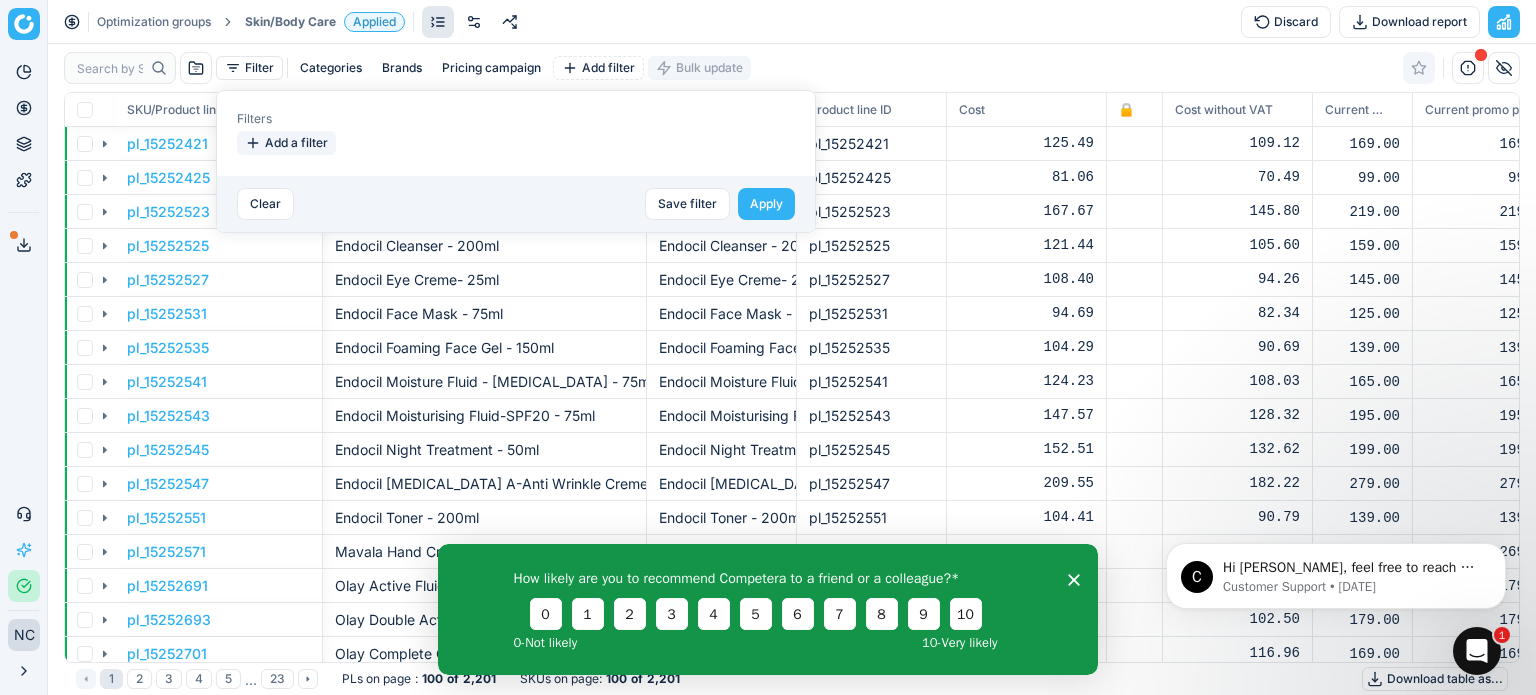 click on "Add a filter" at bounding box center [286, 143] 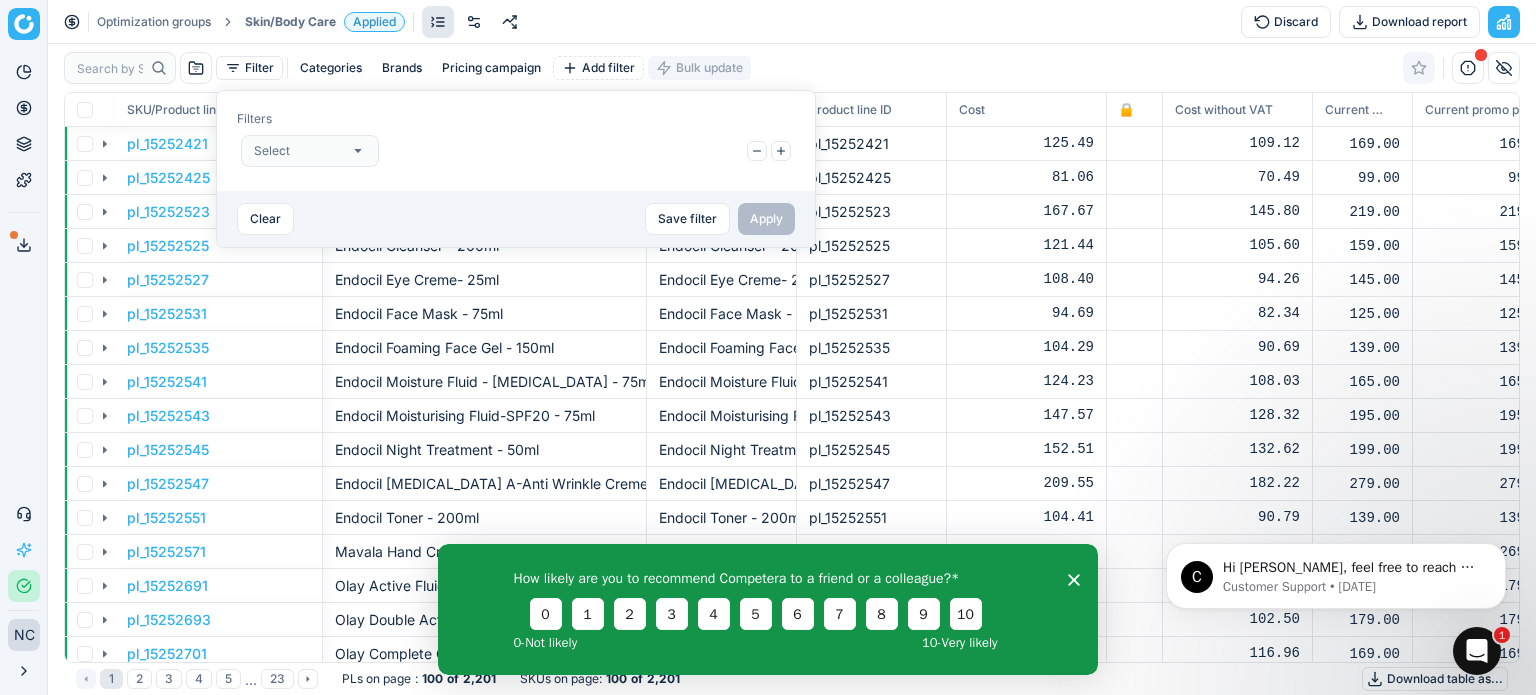 click 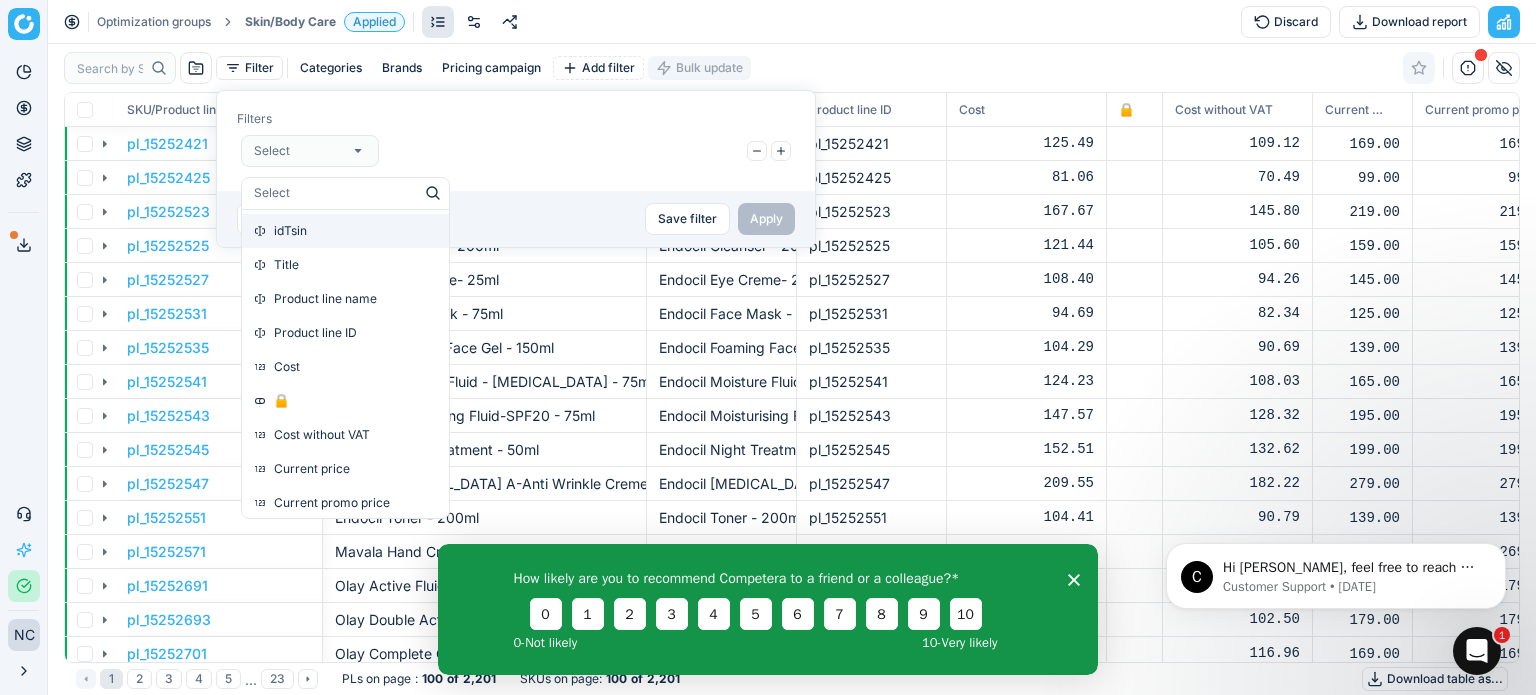 click on "idTsin" at bounding box center [345, 231] 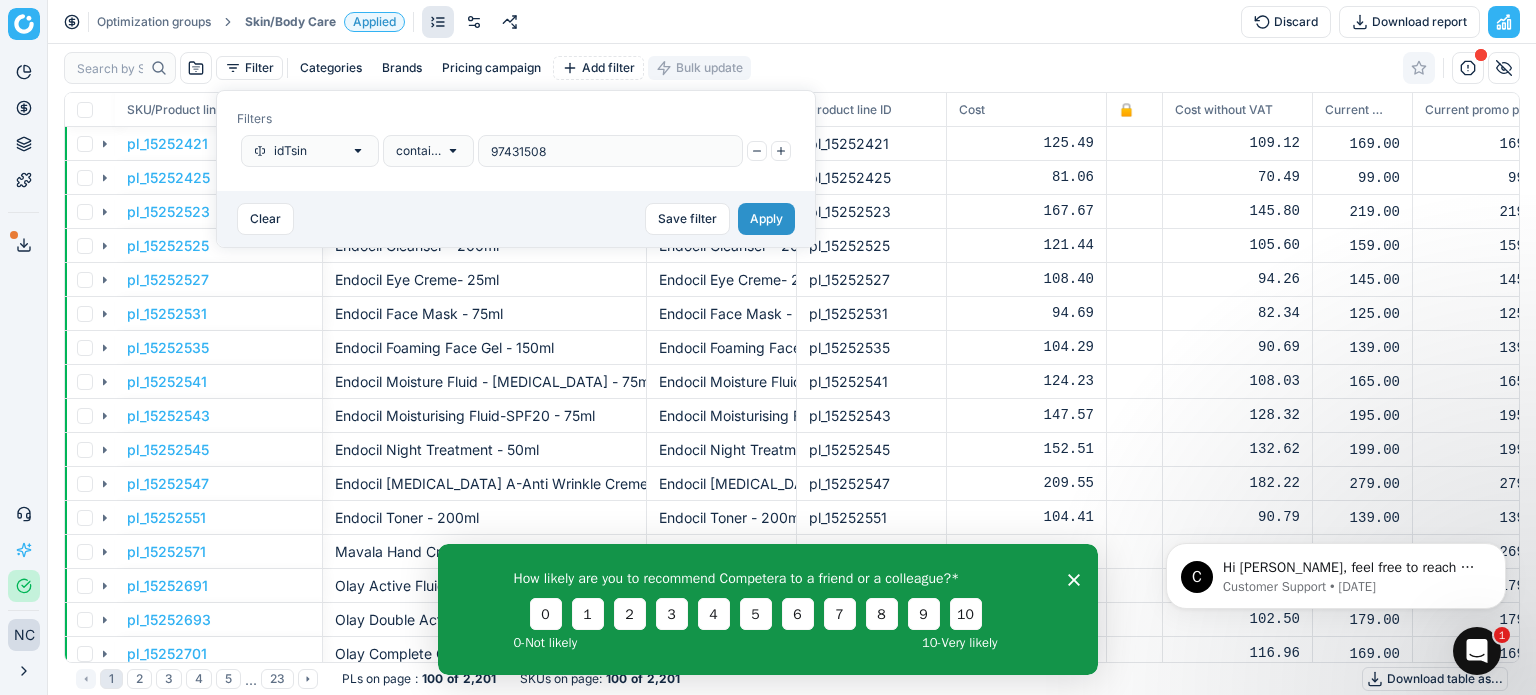 type on "97431508" 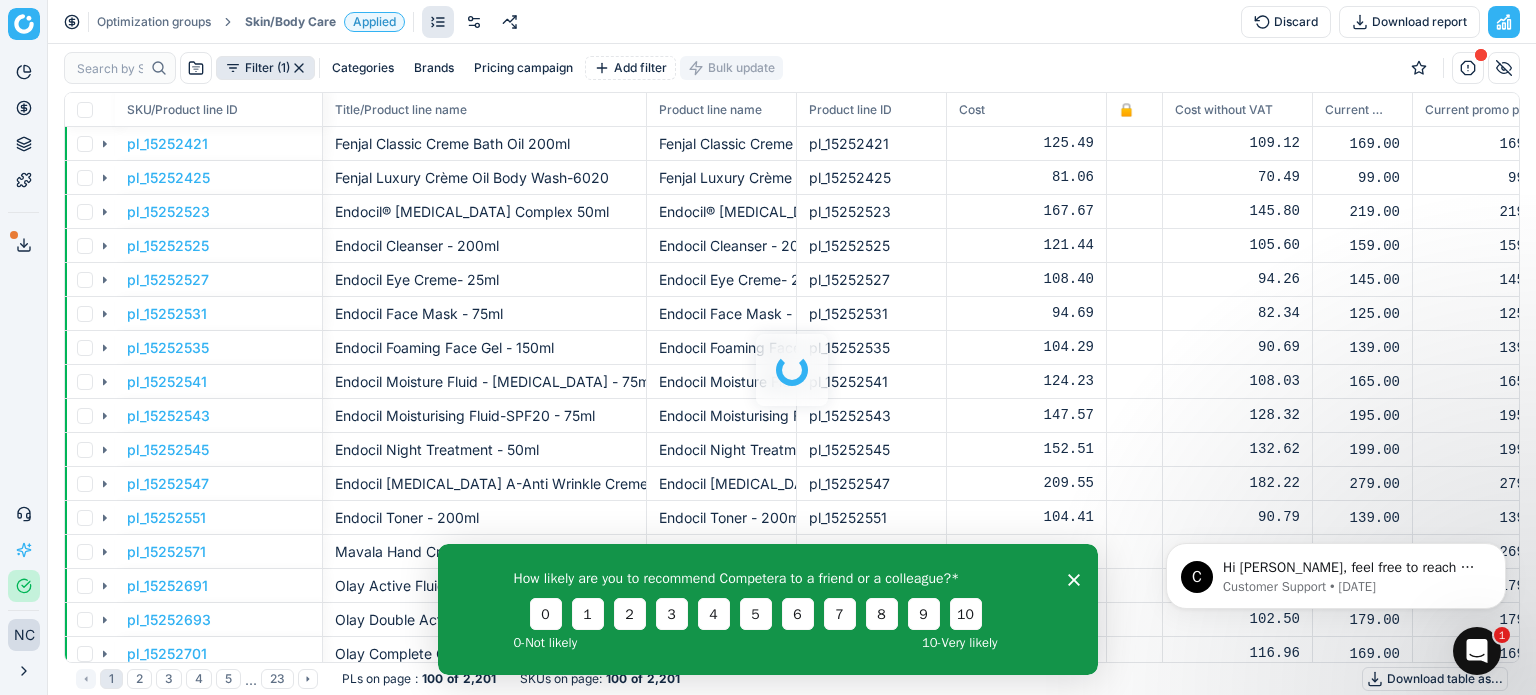 scroll, scrollTop: 2, scrollLeft: 2, axis: both 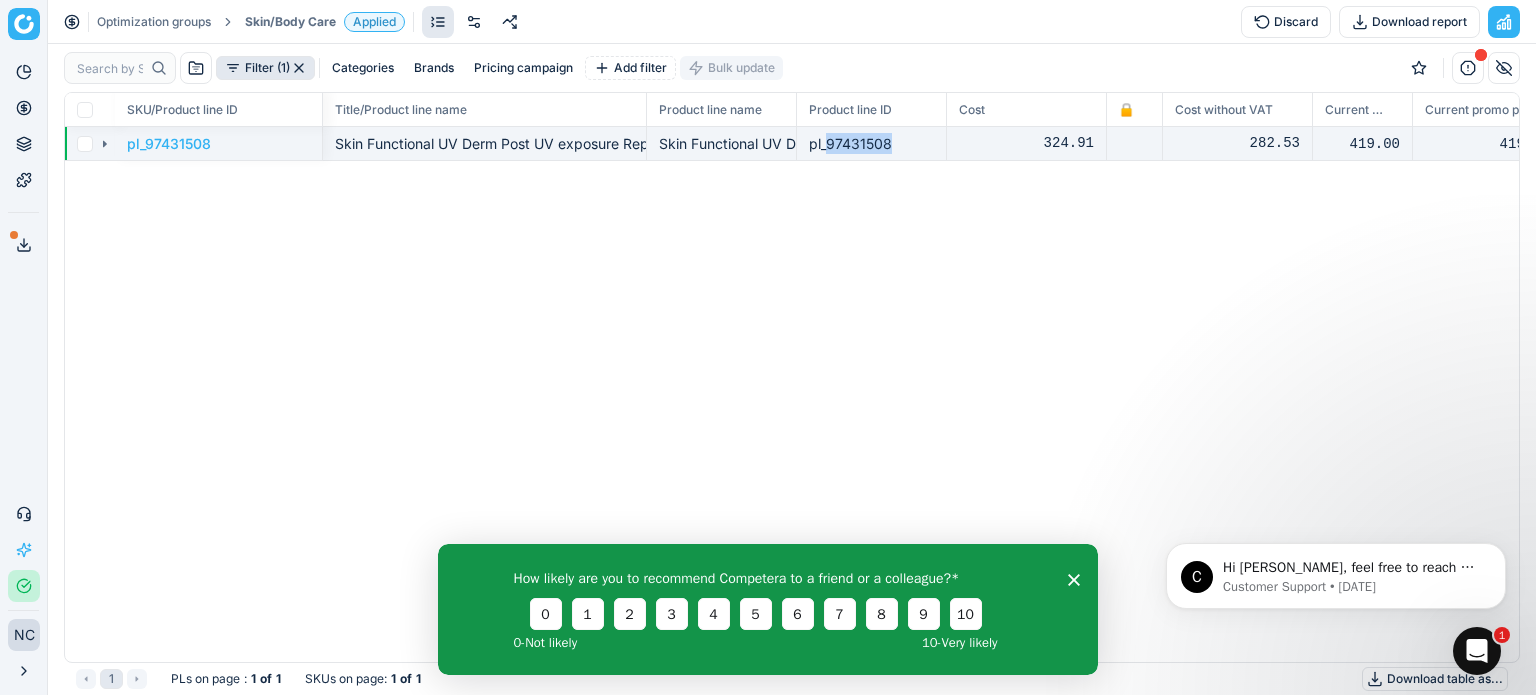 drag, startPoint x: 828, startPoint y: 144, endPoint x: 896, endPoint y: 145, distance: 68.007355 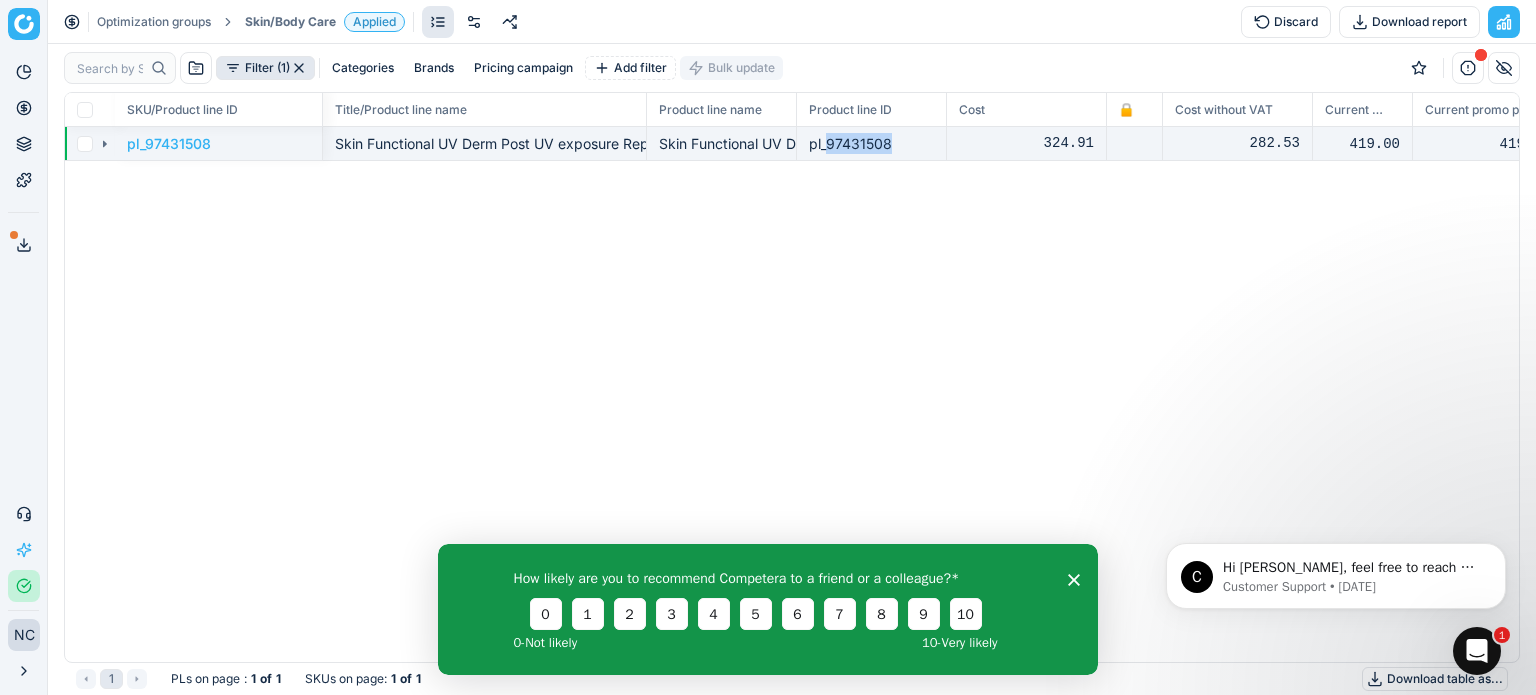 click on "pl_97431508" at bounding box center (871, 143) 